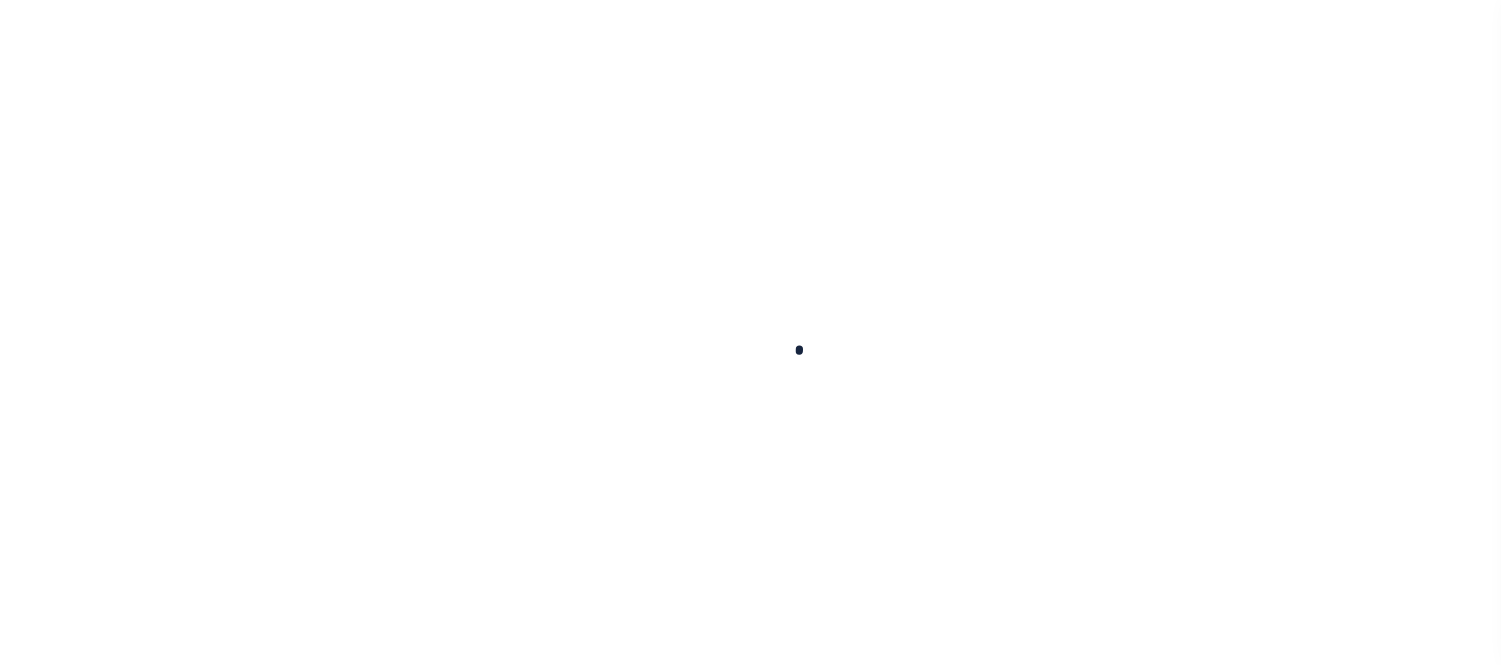 scroll, scrollTop: 0, scrollLeft: 0, axis: both 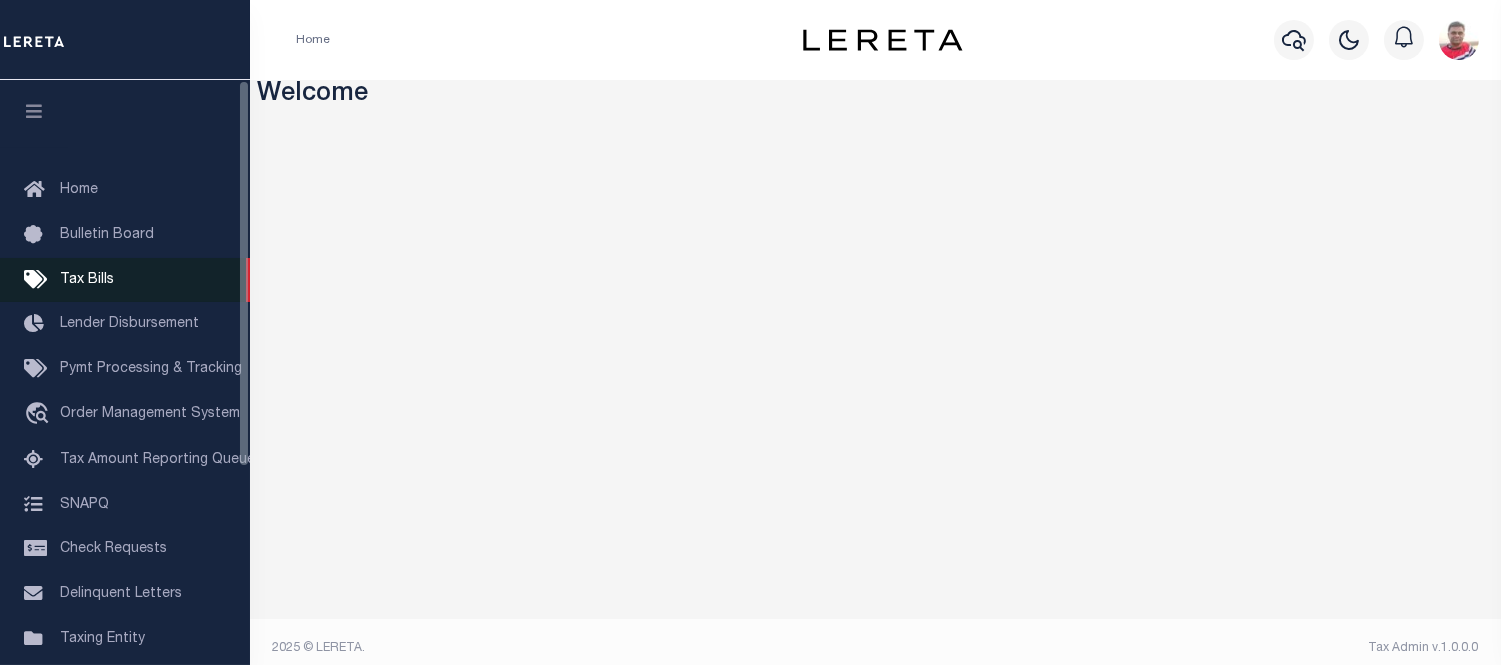 click on "Tax Bills" at bounding box center (87, 280) 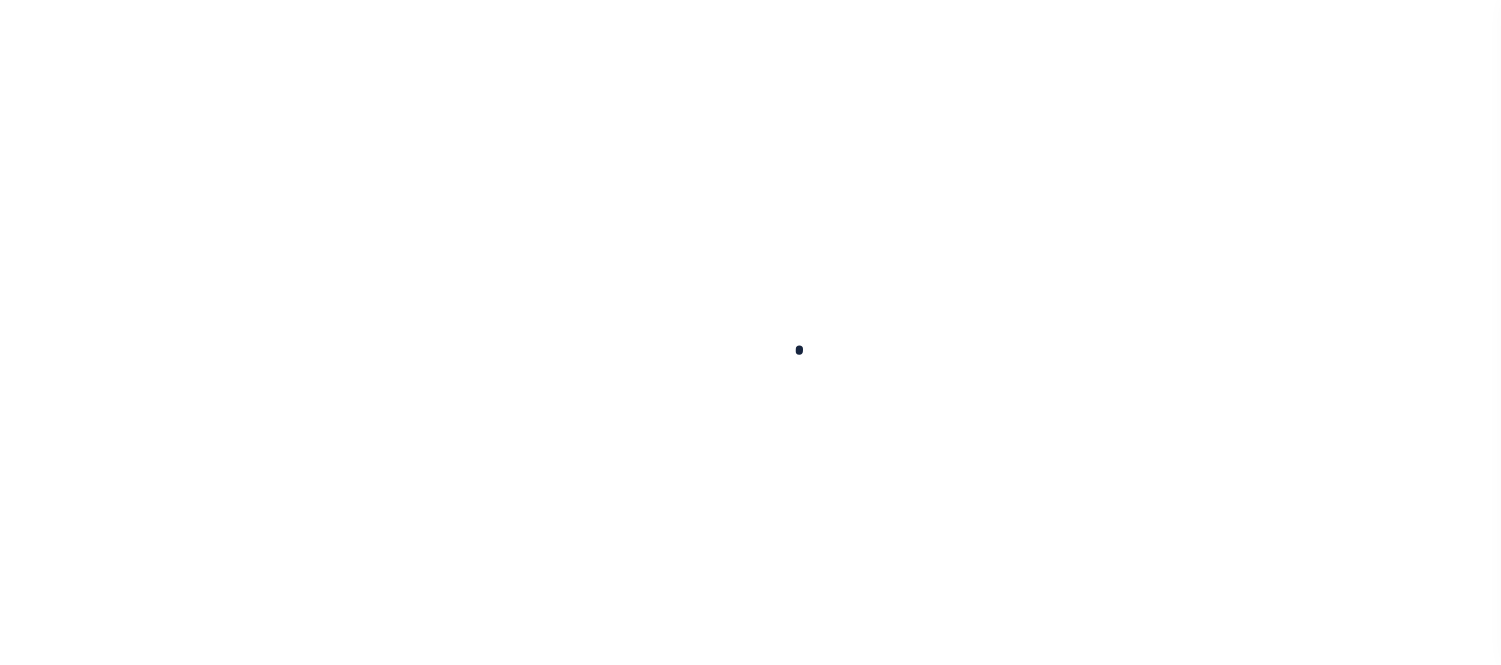 scroll, scrollTop: 0, scrollLeft: 0, axis: both 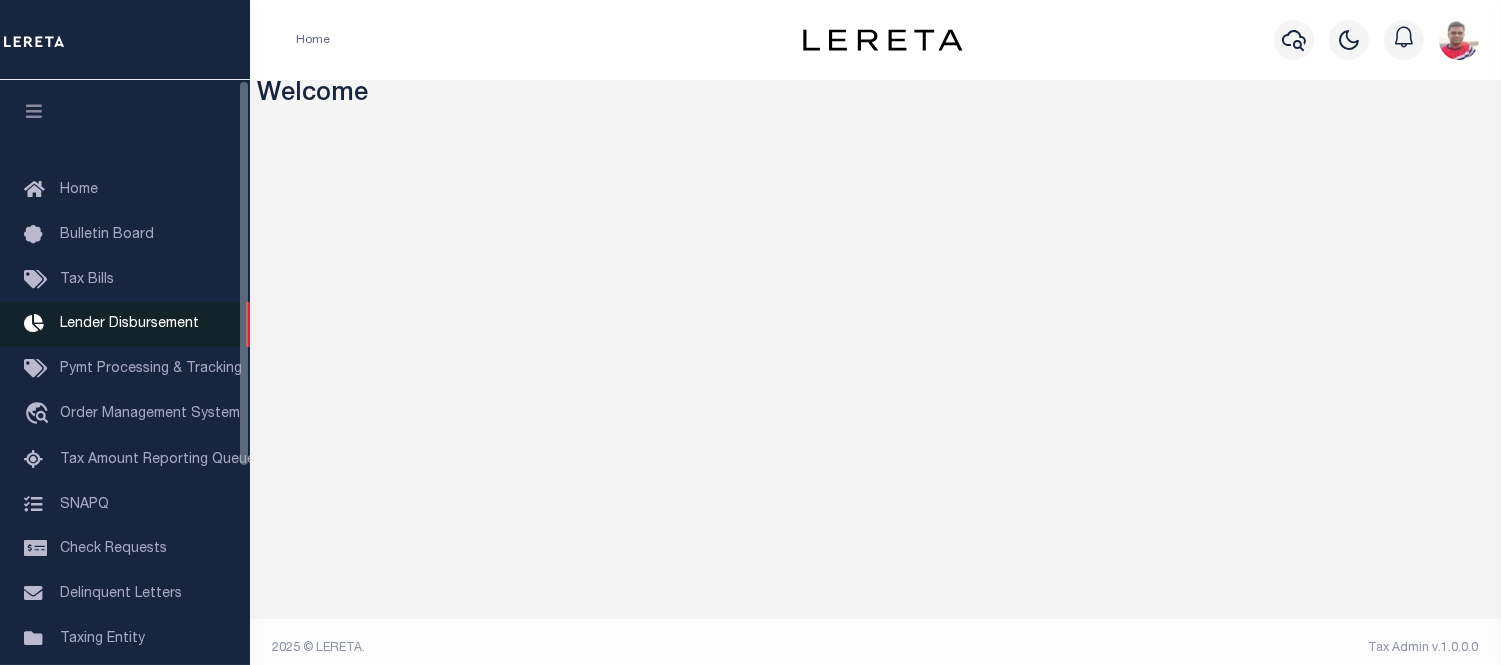 click on "Lender Disbursement" at bounding box center (129, 324) 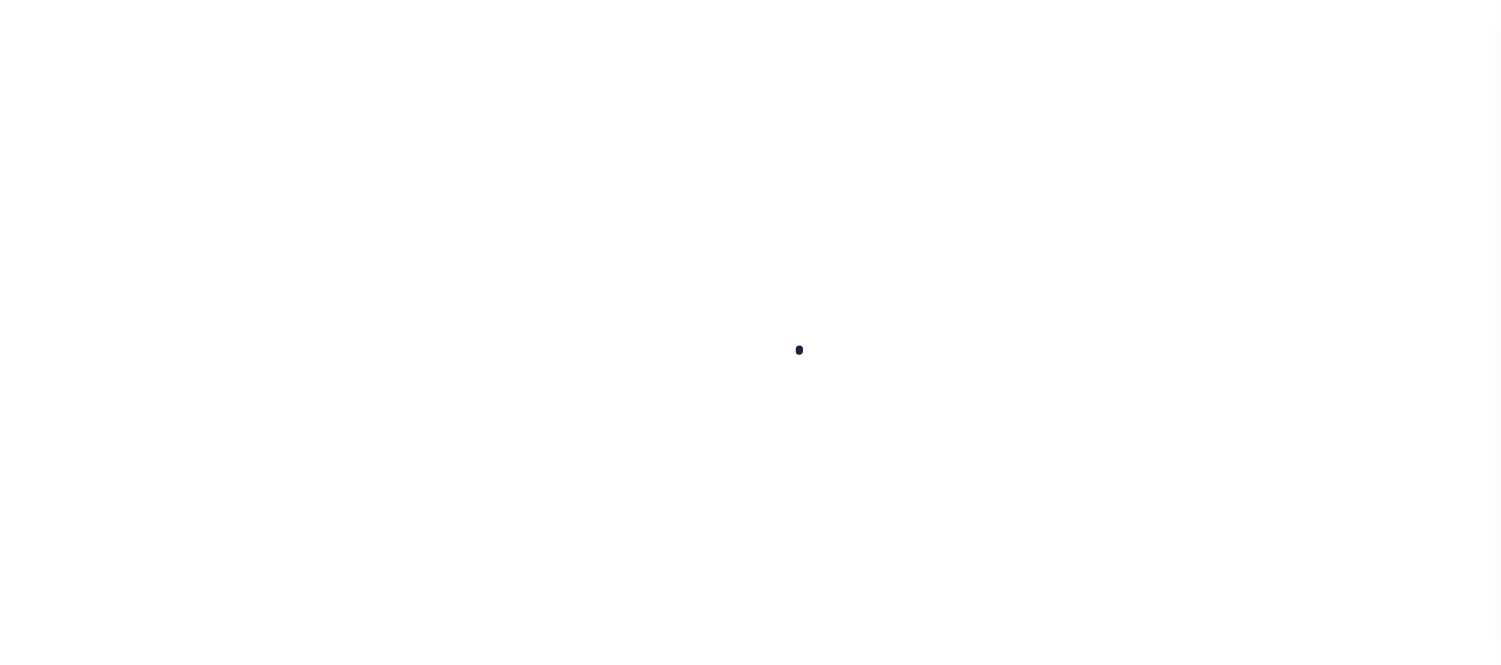 scroll, scrollTop: 0, scrollLeft: 0, axis: both 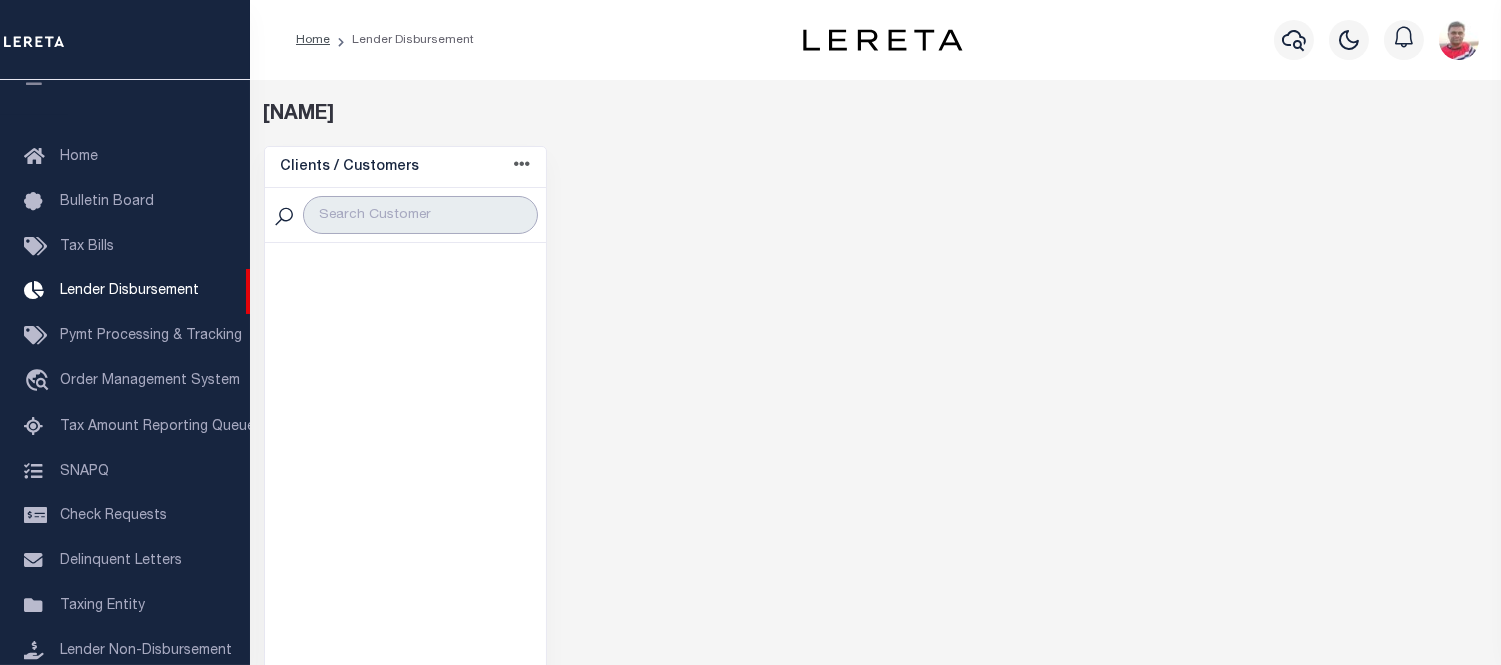 click at bounding box center [420, 215] 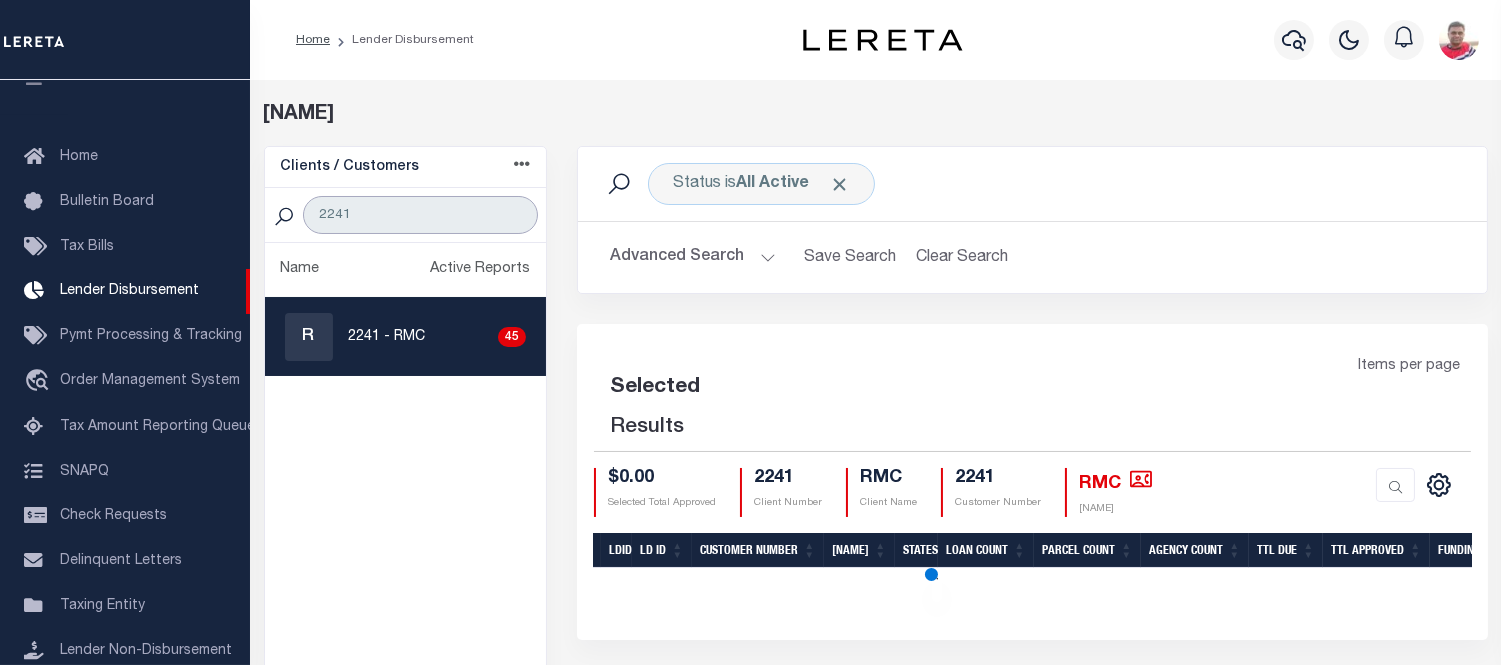 drag, startPoint x: 372, startPoint y: 206, endPoint x: 252, endPoint y: 202, distance: 120.06665 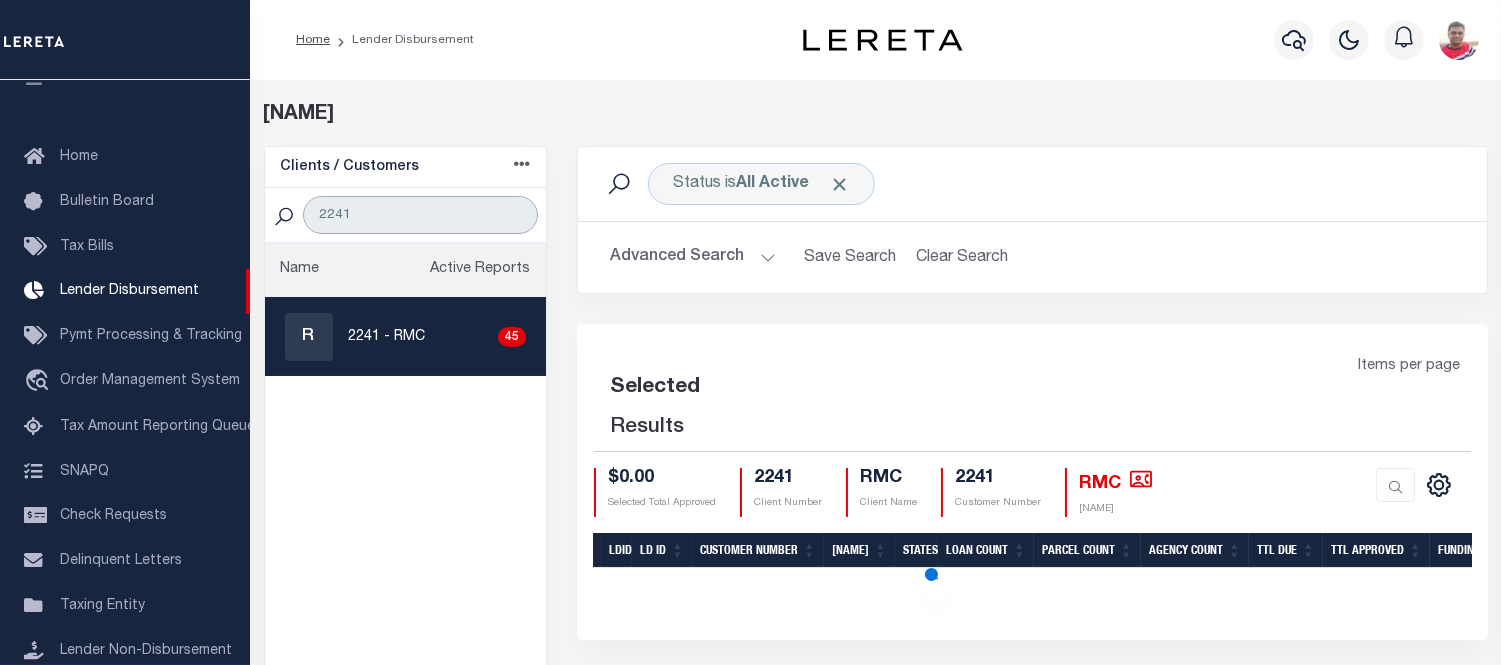 drag, startPoint x: 516, startPoint y: 207, endPoint x: 487, endPoint y: 253, distance: 54.378304 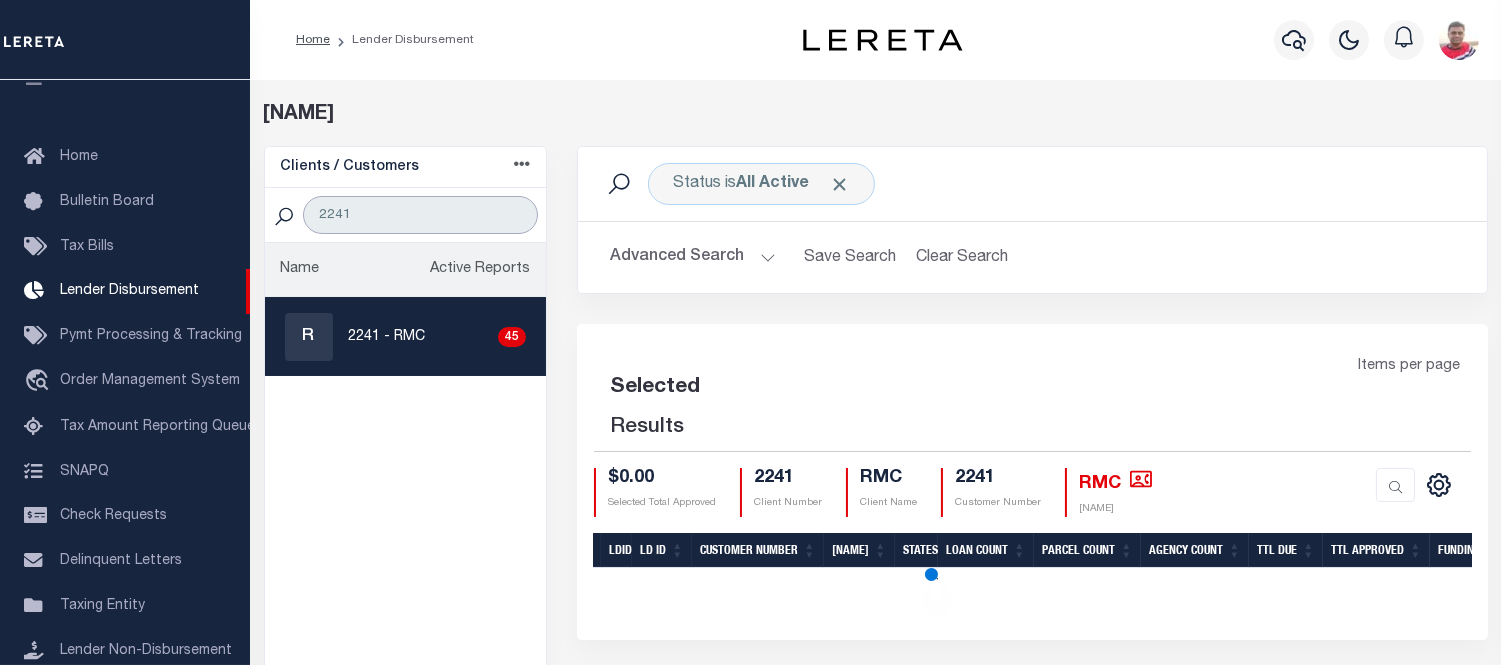 click on "2241" at bounding box center (420, 215) 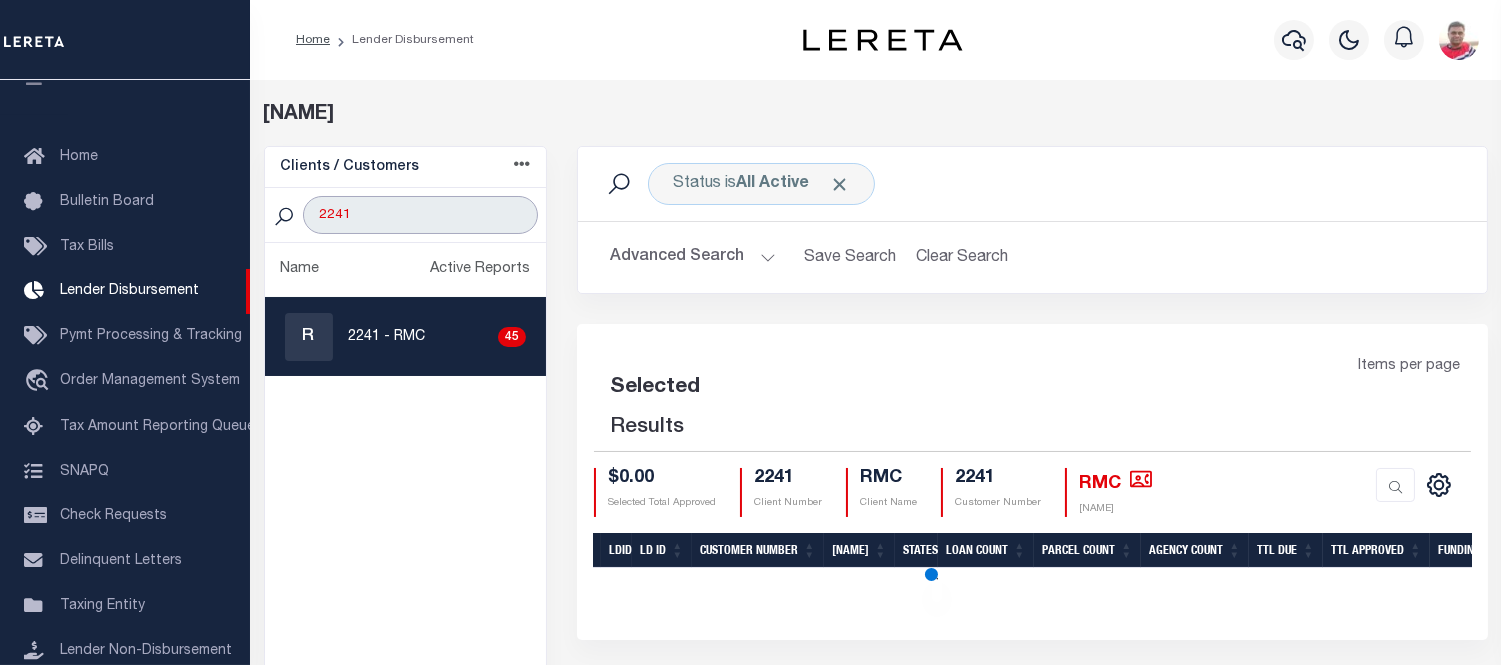 click on "2241" at bounding box center [420, 215] 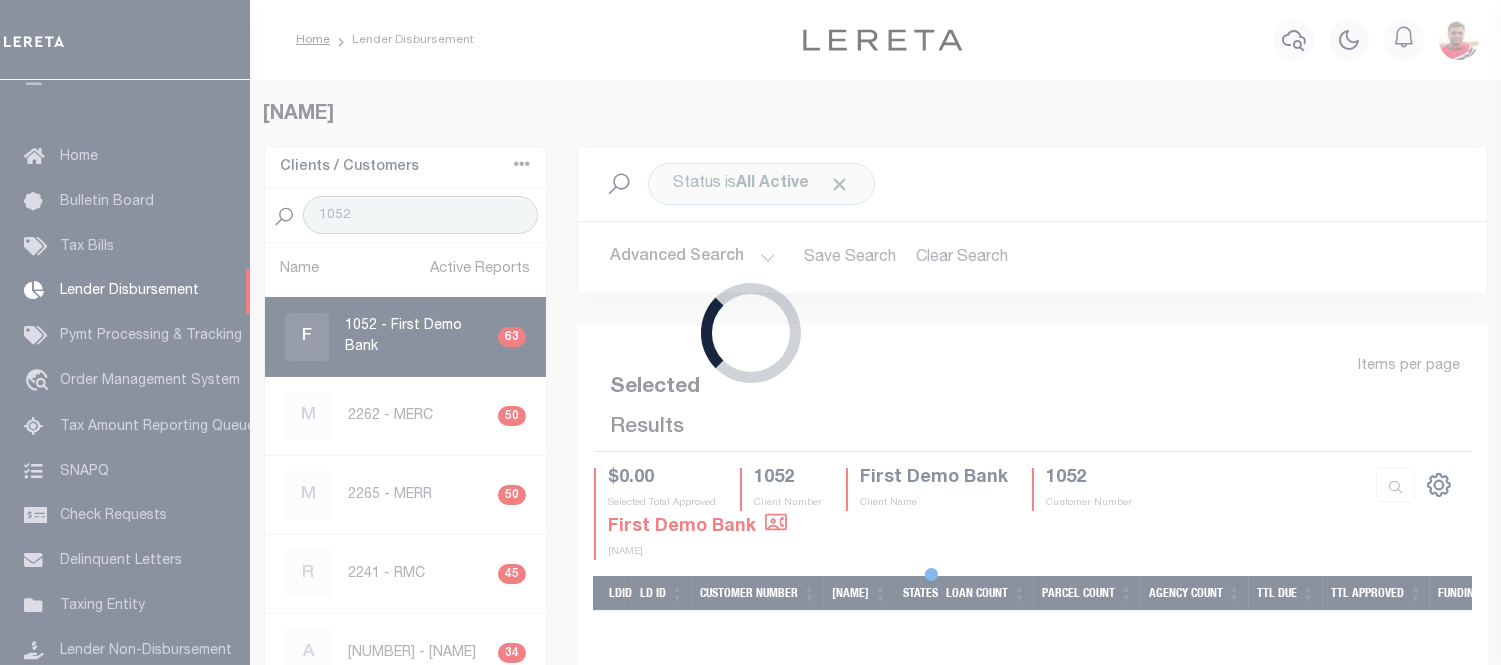 type on "1052" 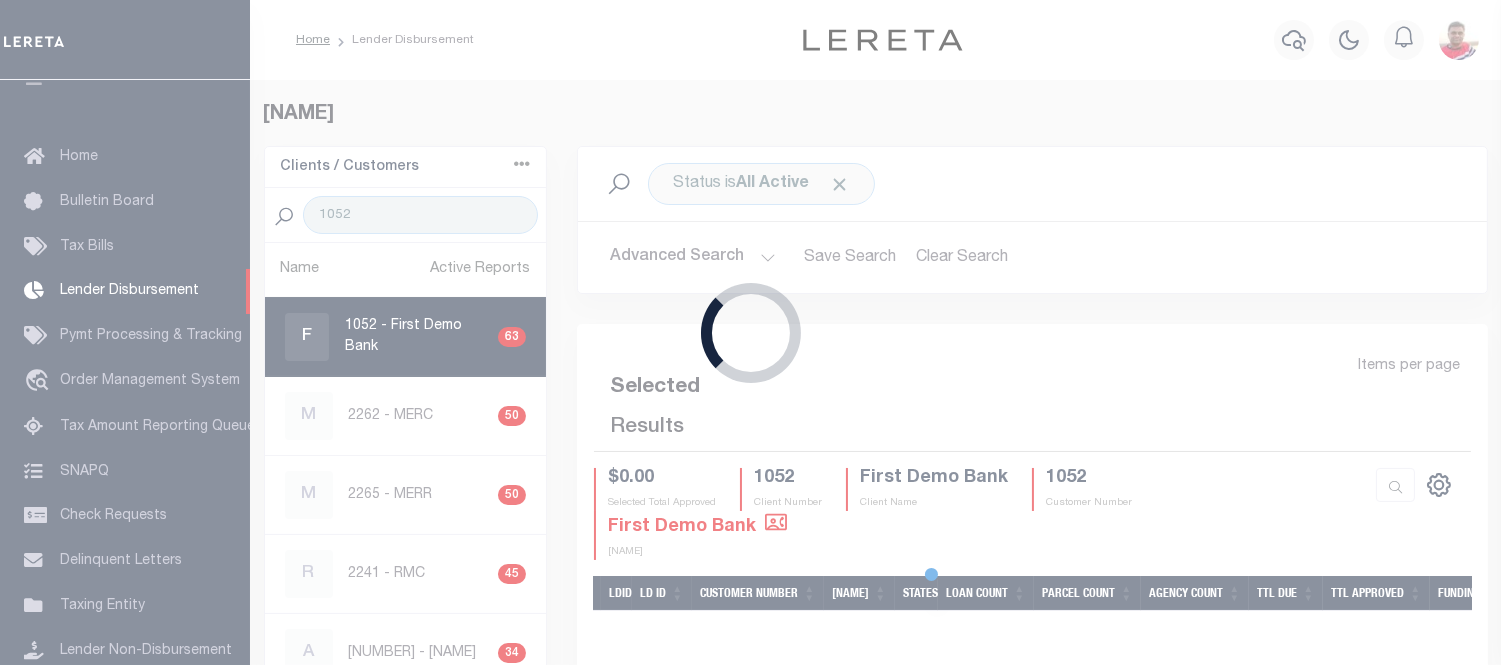 click on "Loading..." at bounding box center (750, 332) 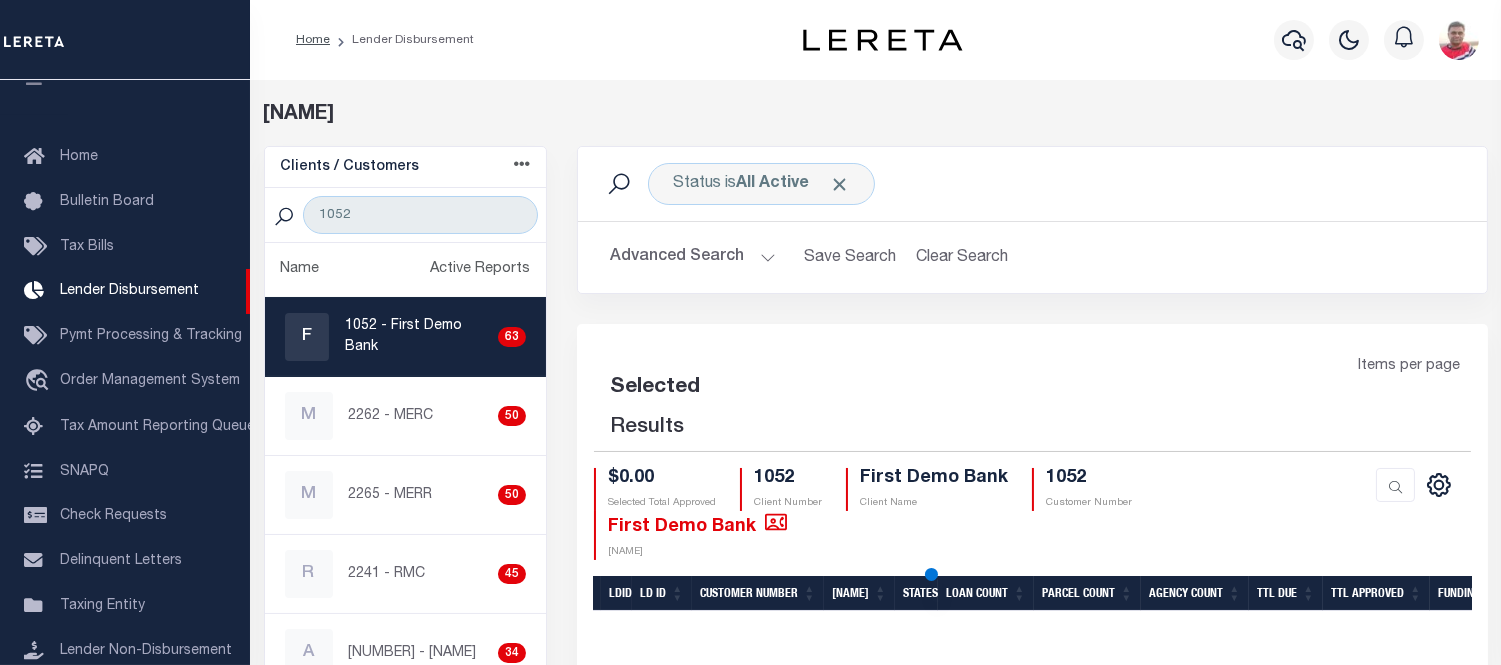 scroll, scrollTop: 222, scrollLeft: 0, axis: vertical 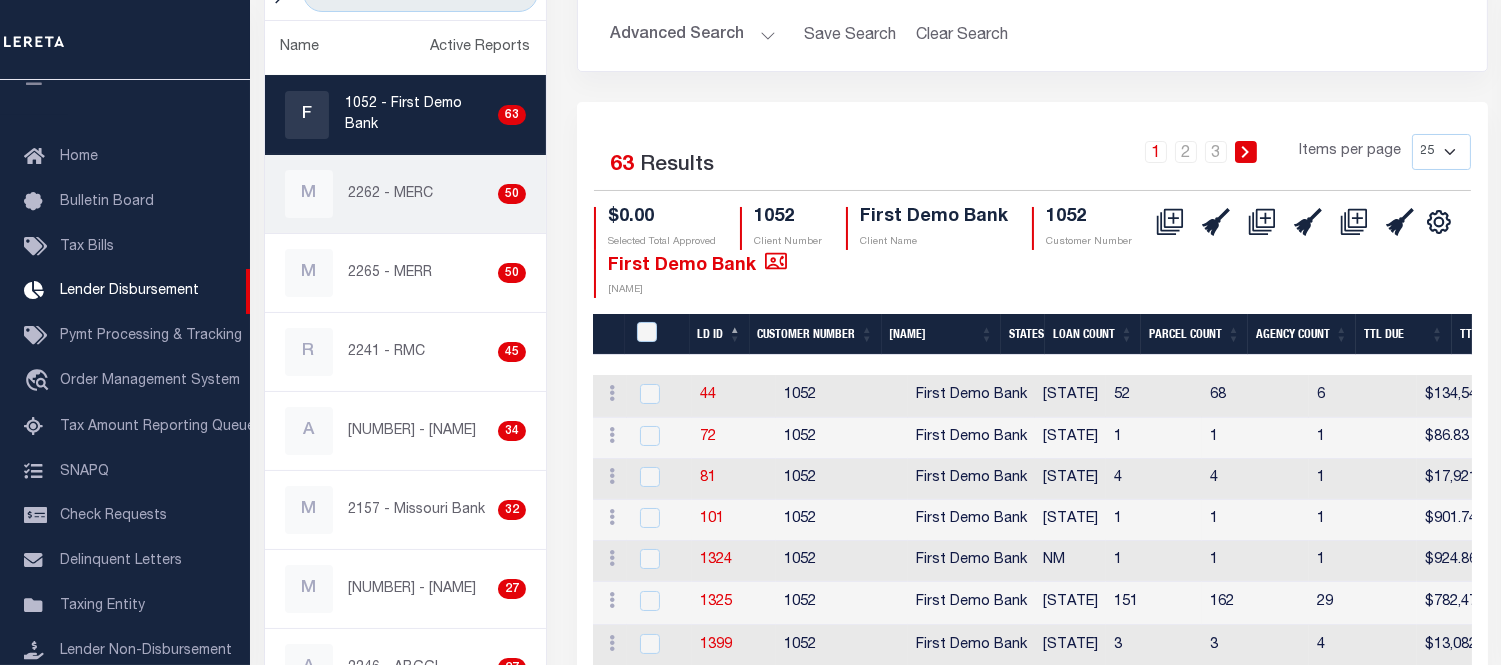 click on "2262 - MERC" at bounding box center [391, 194] 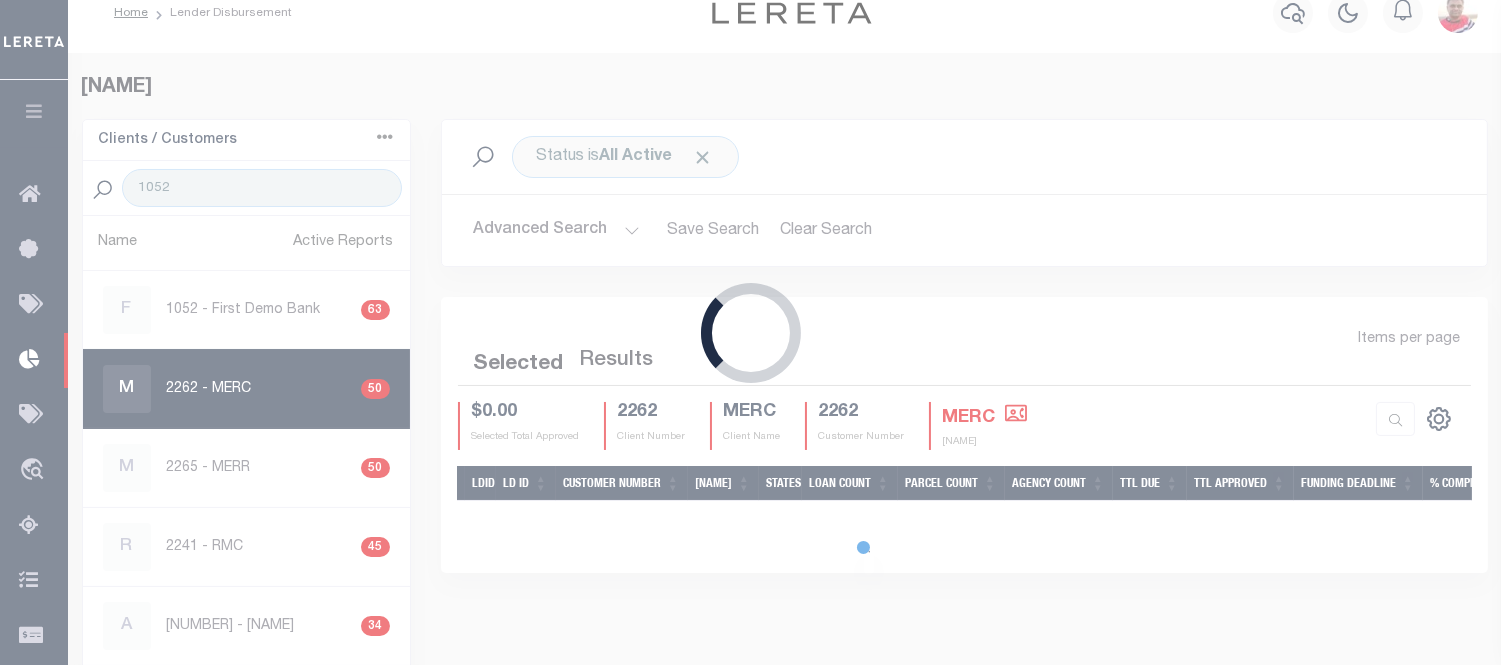 scroll, scrollTop: 0, scrollLeft: 0, axis: both 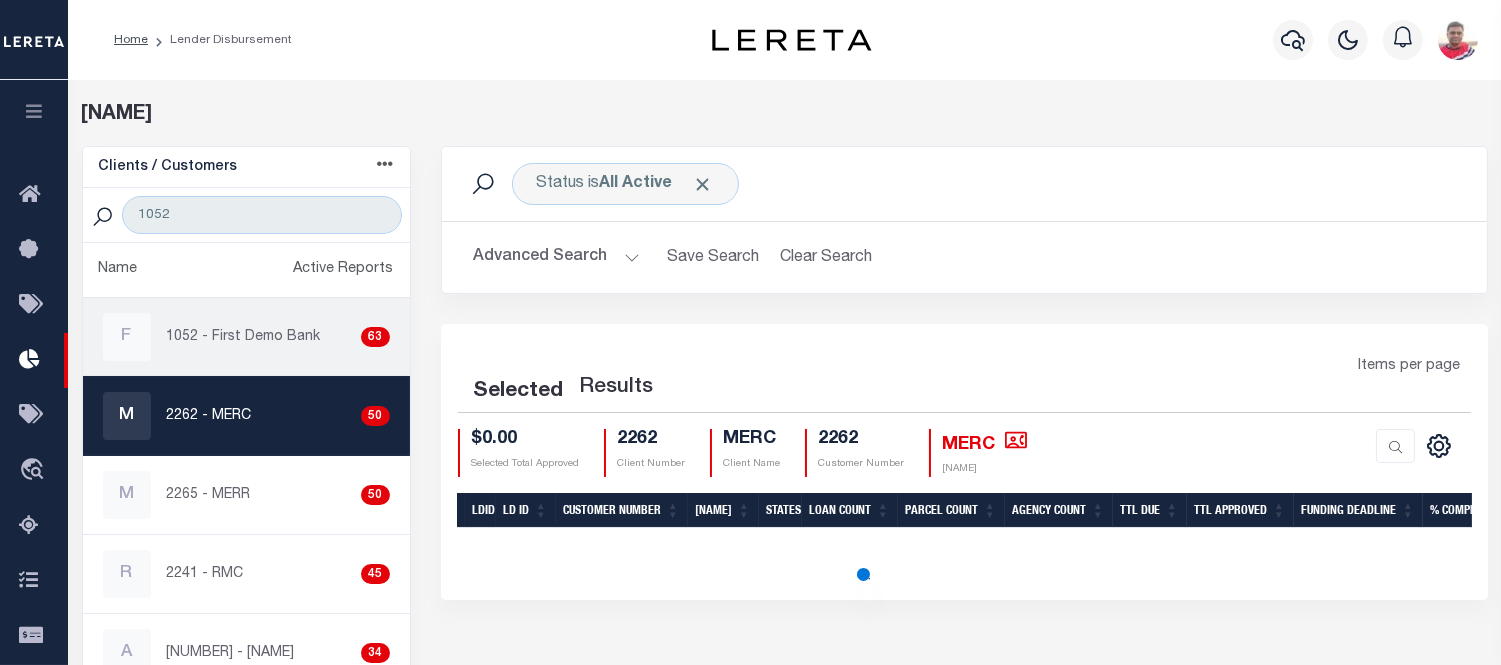 click on "1052 - First Demo Bank" at bounding box center (244, 337) 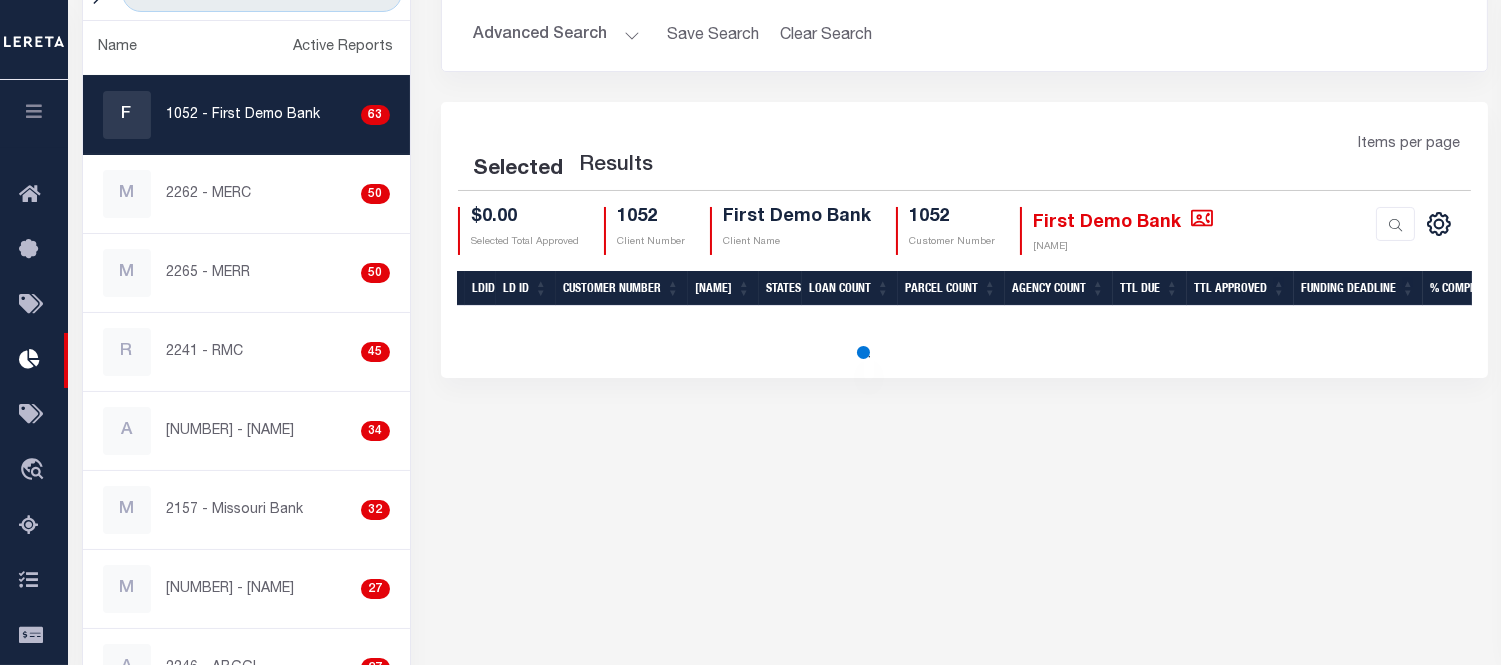 scroll, scrollTop: 111, scrollLeft: 0, axis: vertical 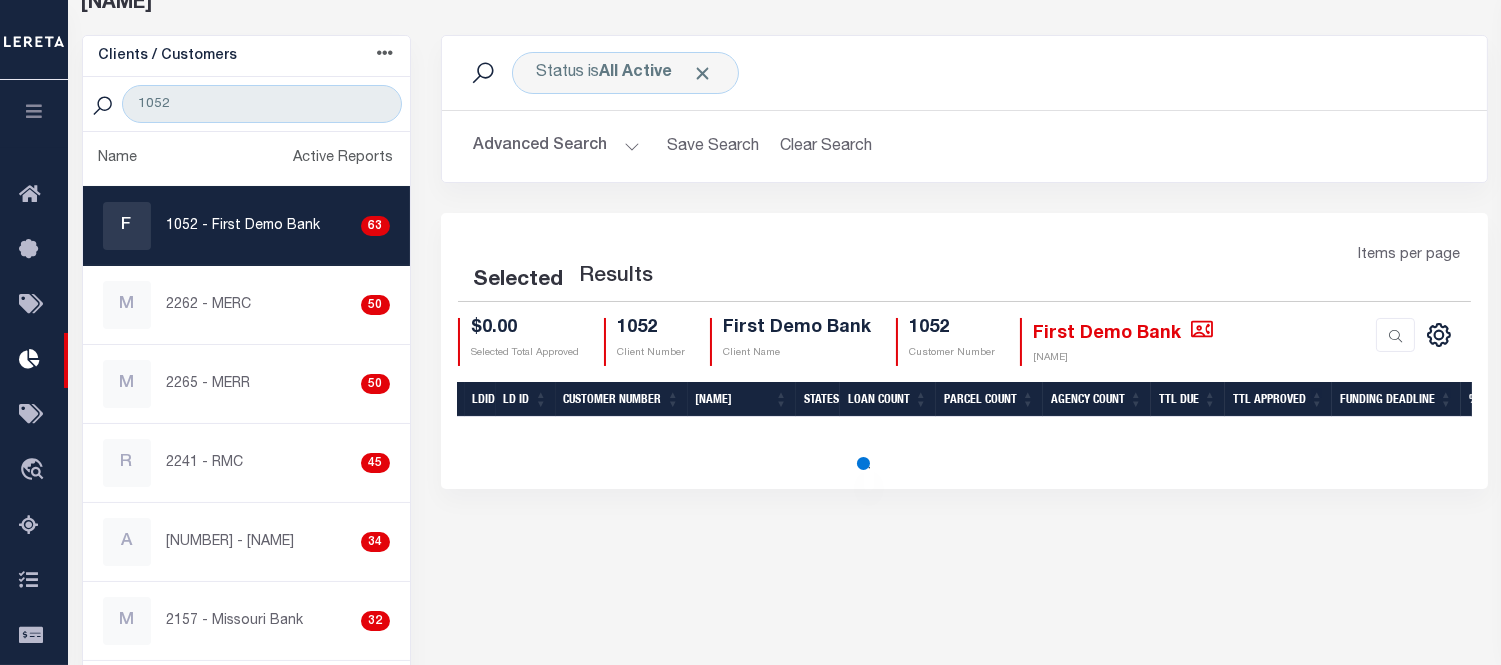 click on "Selected
Results
Items per page
$0.00
Selected Total Approved [NUMBER]" at bounding box center [964, 351] 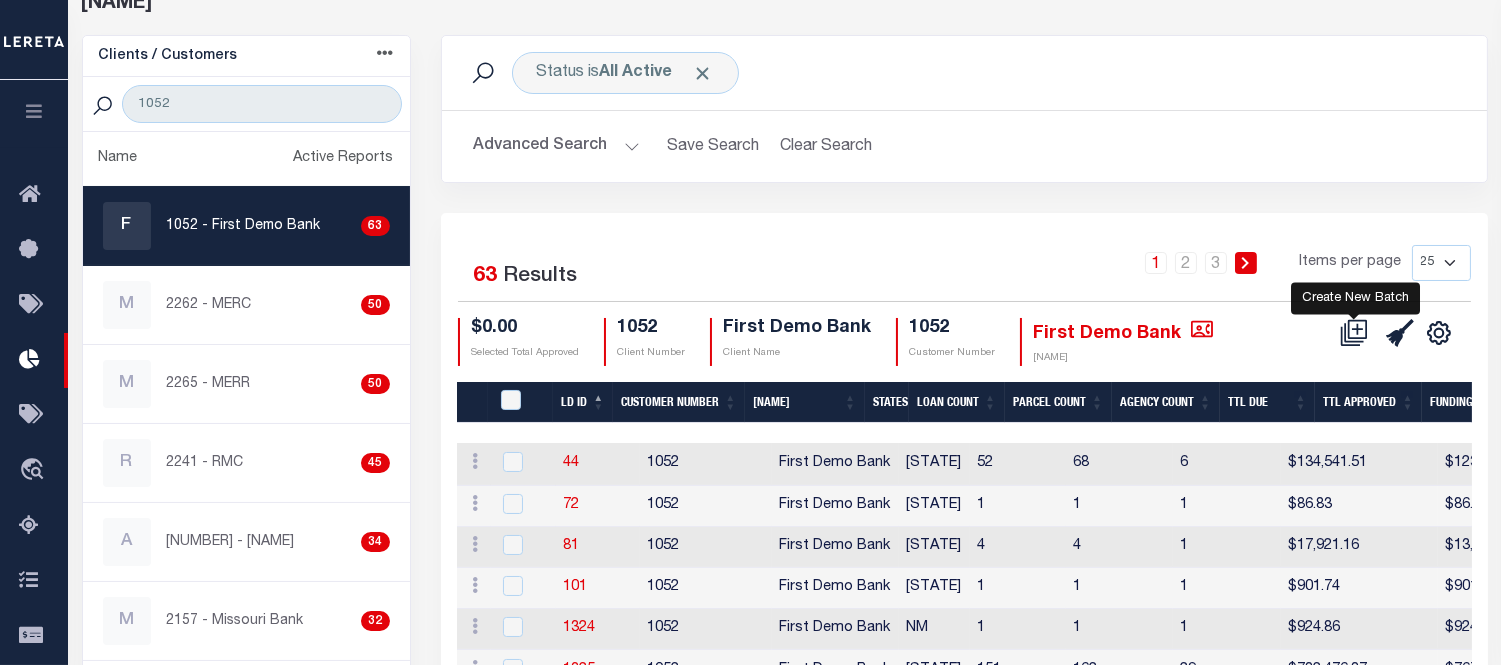 click at bounding box center [1354, 333] 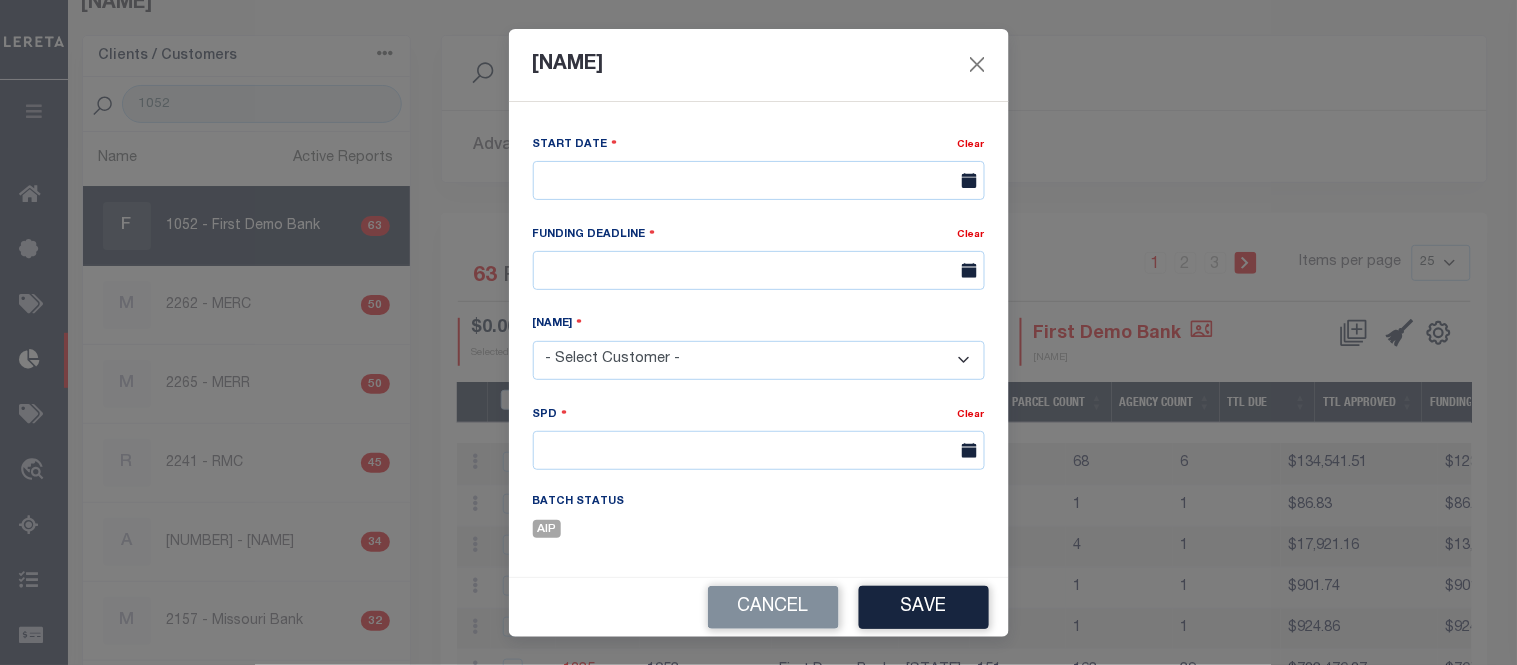 click on "Cancel" at bounding box center (773, 607) 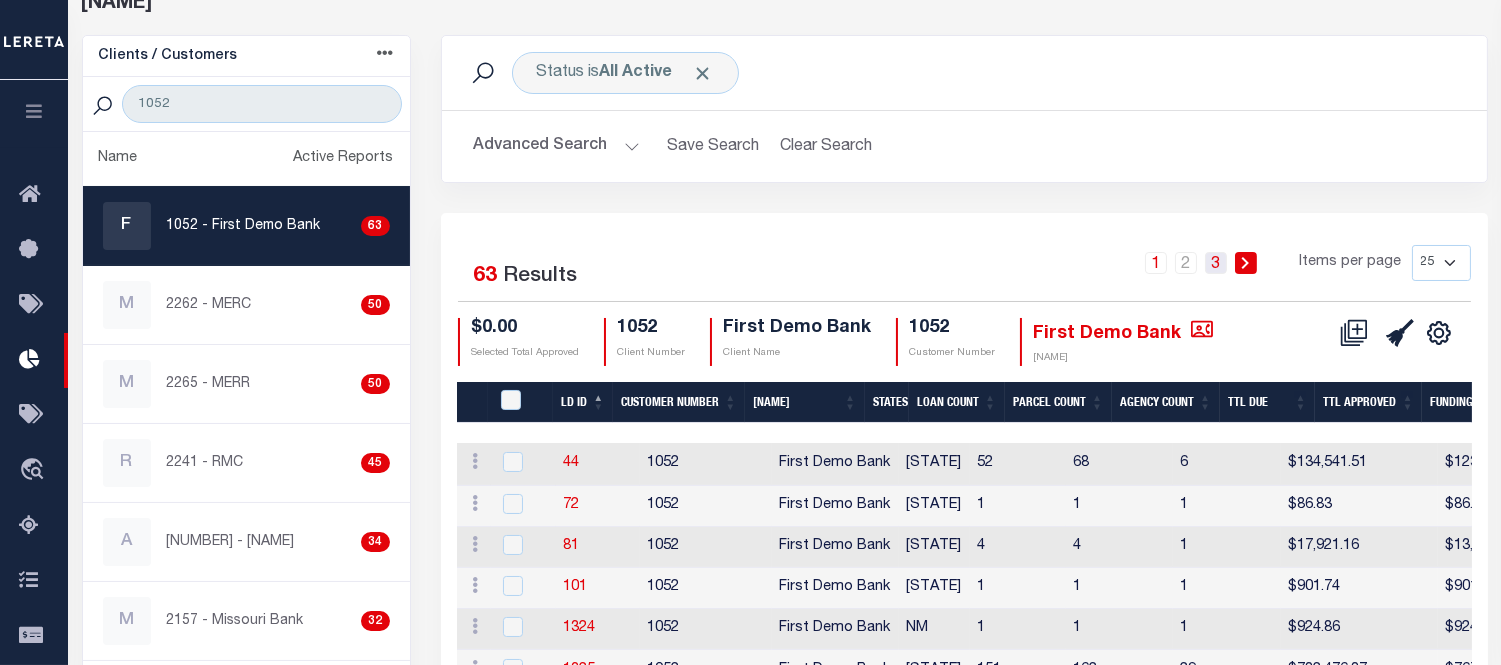 click on "3" at bounding box center [1156, 263] 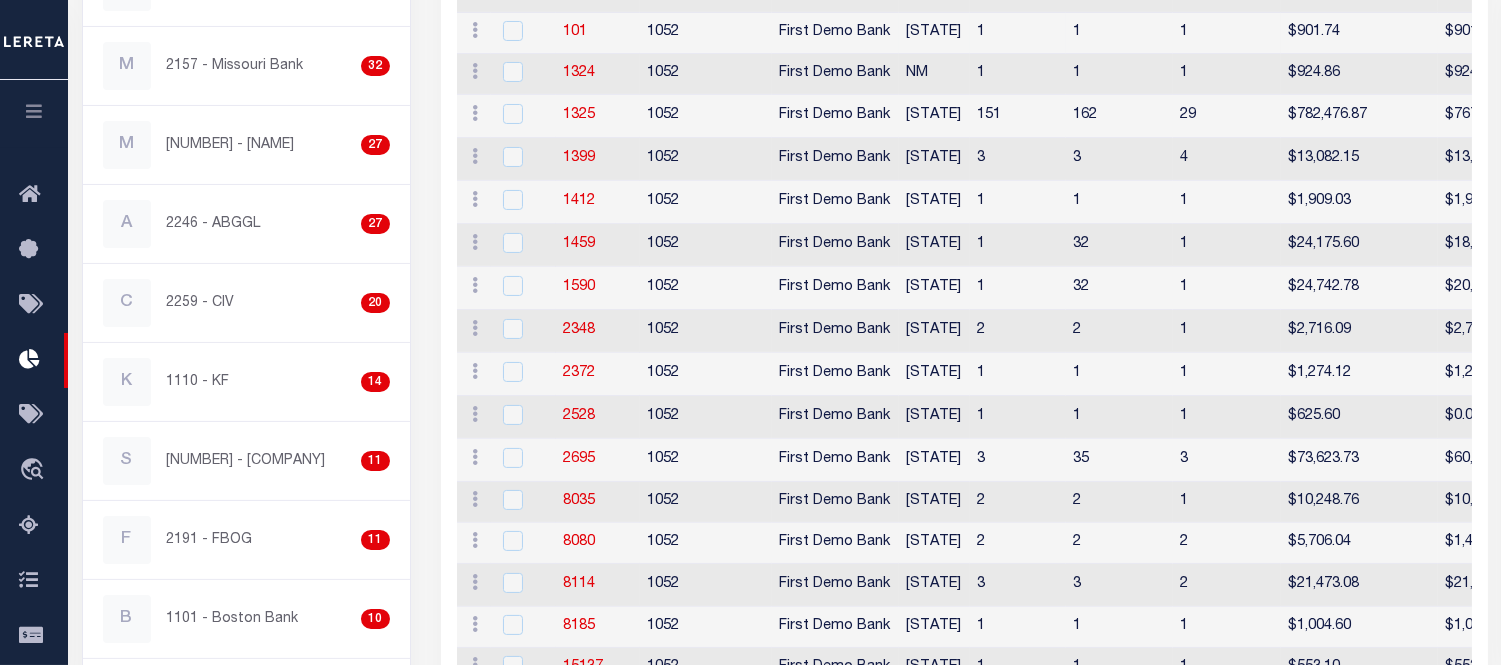 scroll, scrollTop: 333, scrollLeft: 0, axis: vertical 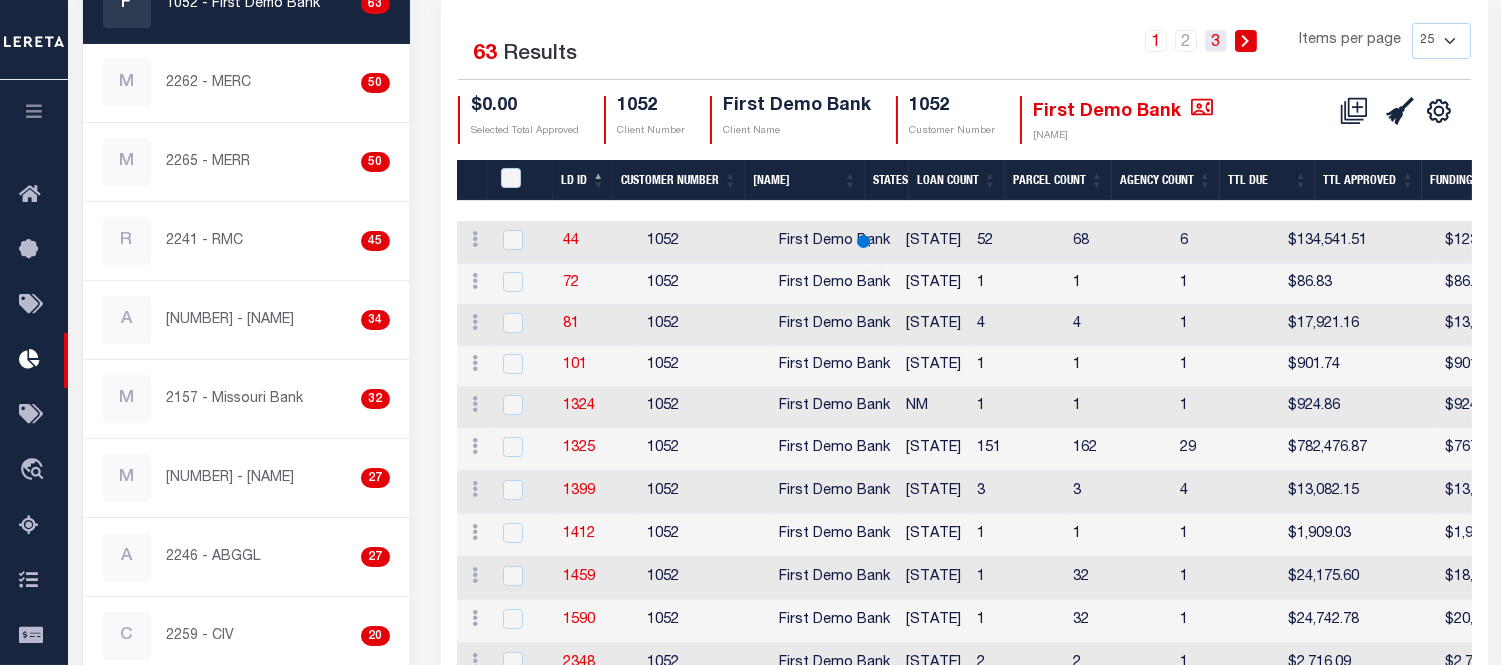 click on "3" at bounding box center (1156, 41) 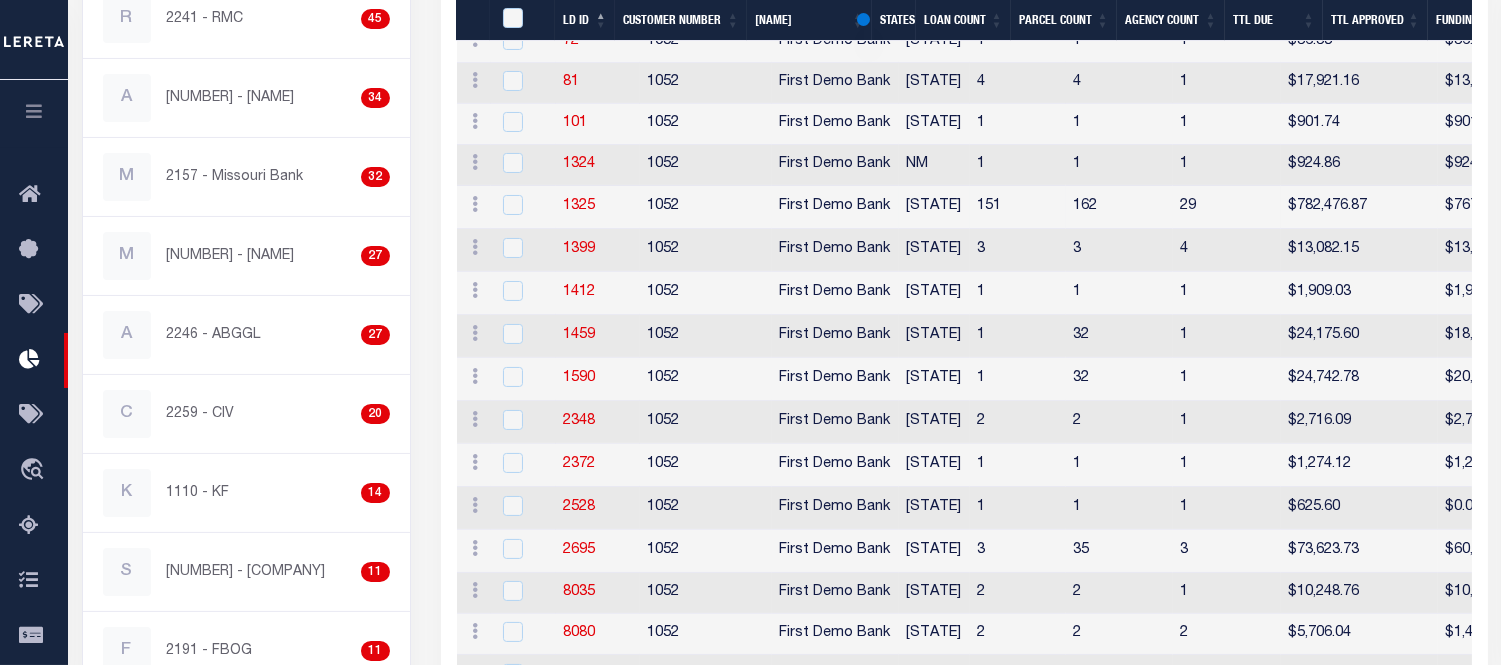 scroll, scrollTop: 1236, scrollLeft: 0, axis: vertical 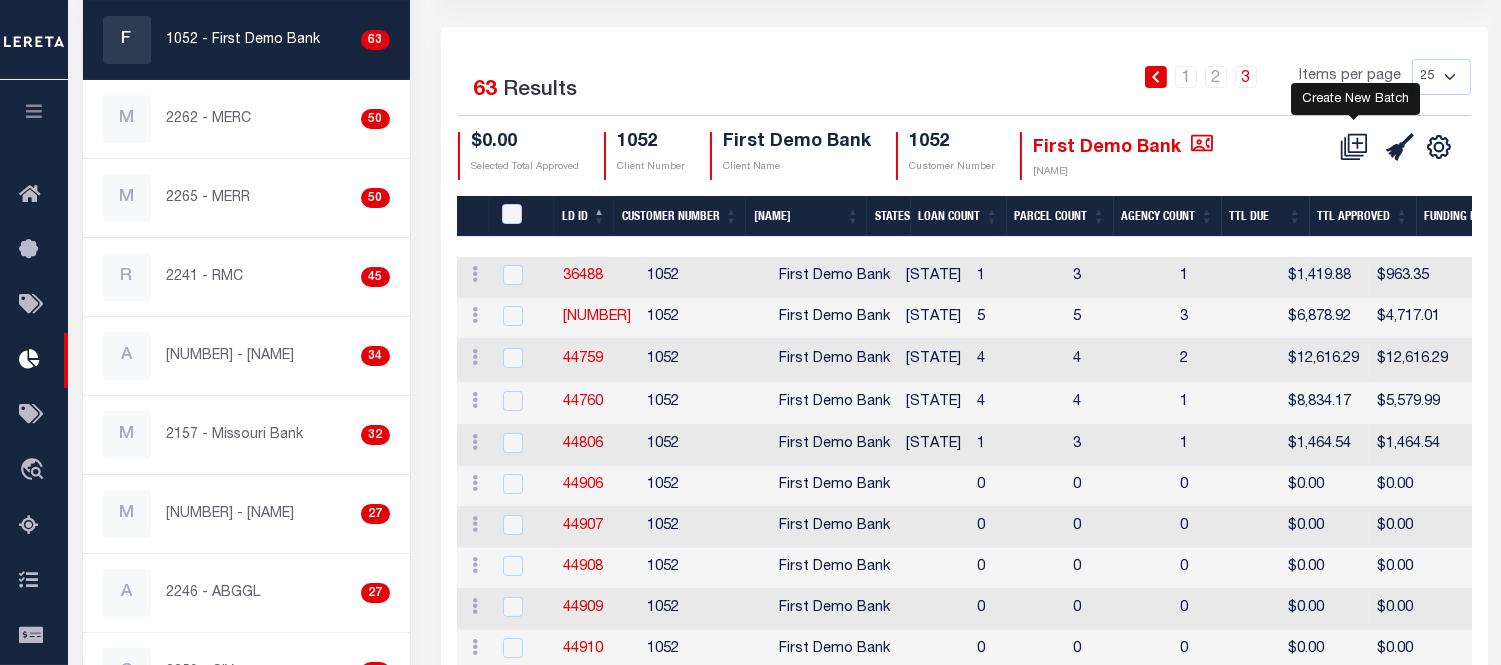 click at bounding box center (1357, 142) 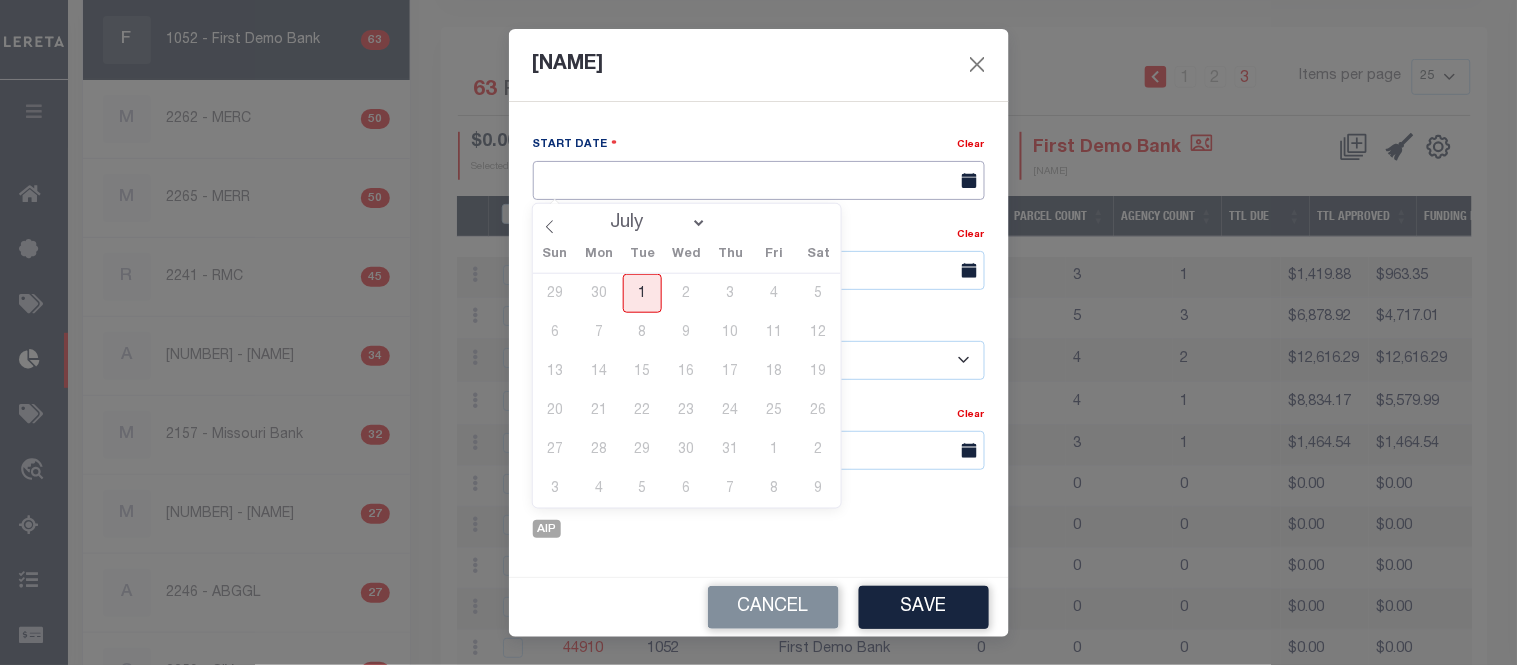 click at bounding box center [759, 180] 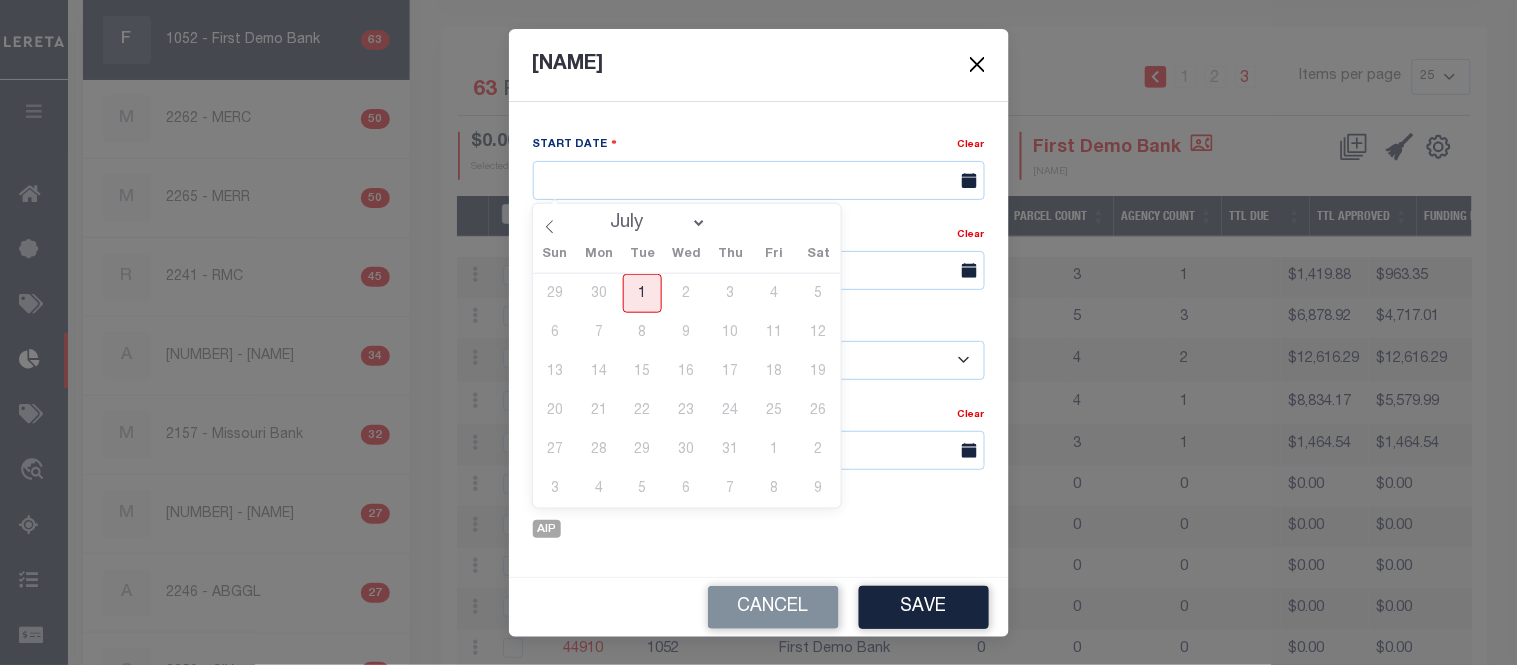 click on "30" at bounding box center [598, 293] 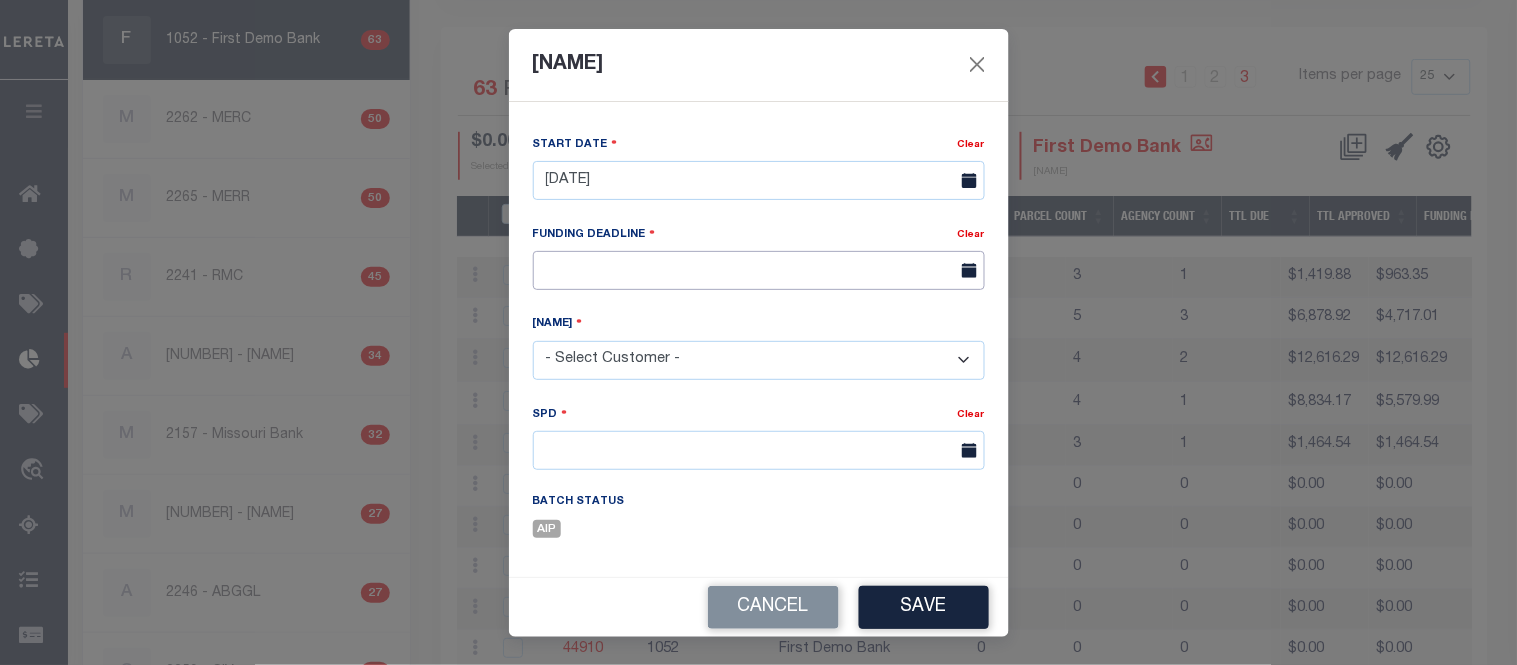 click at bounding box center (759, 270) 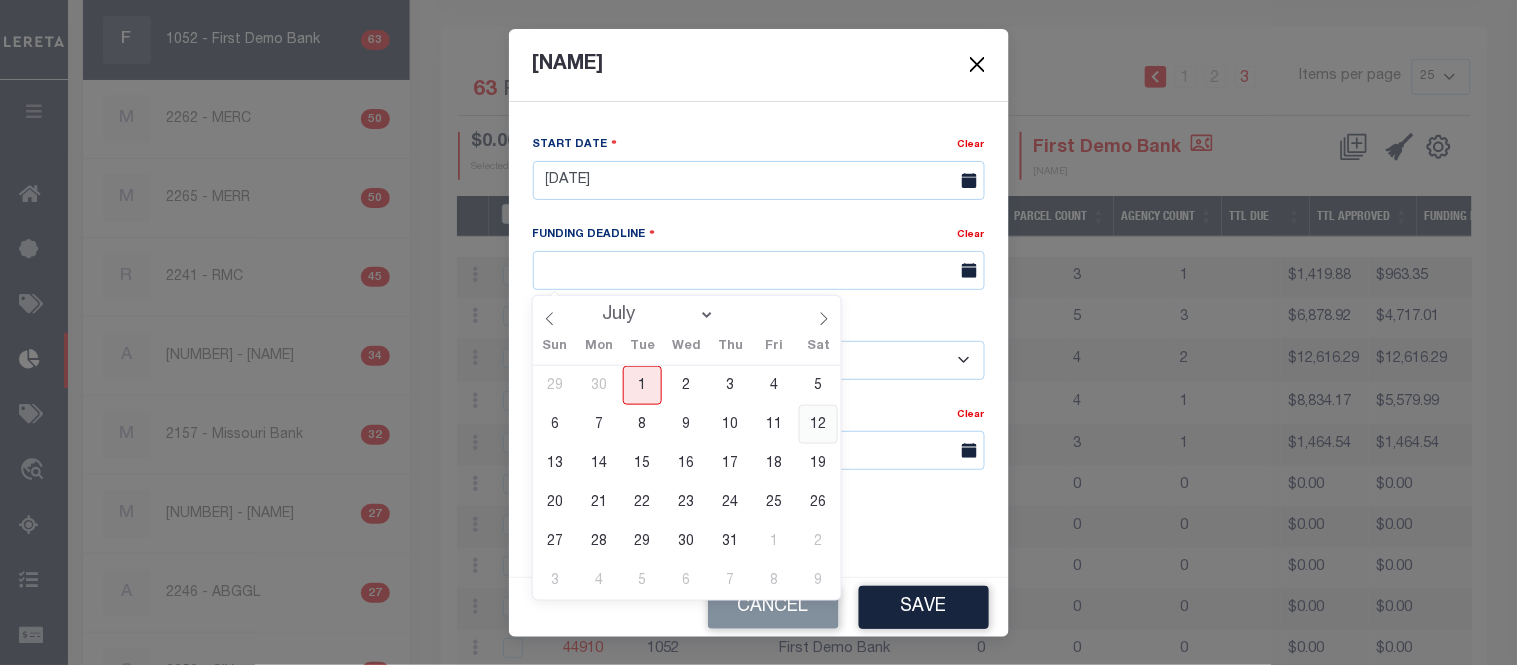 drag, startPoint x: 814, startPoint y: 414, endPoint x: 803, endPoint y: 407, distance: 13.038404 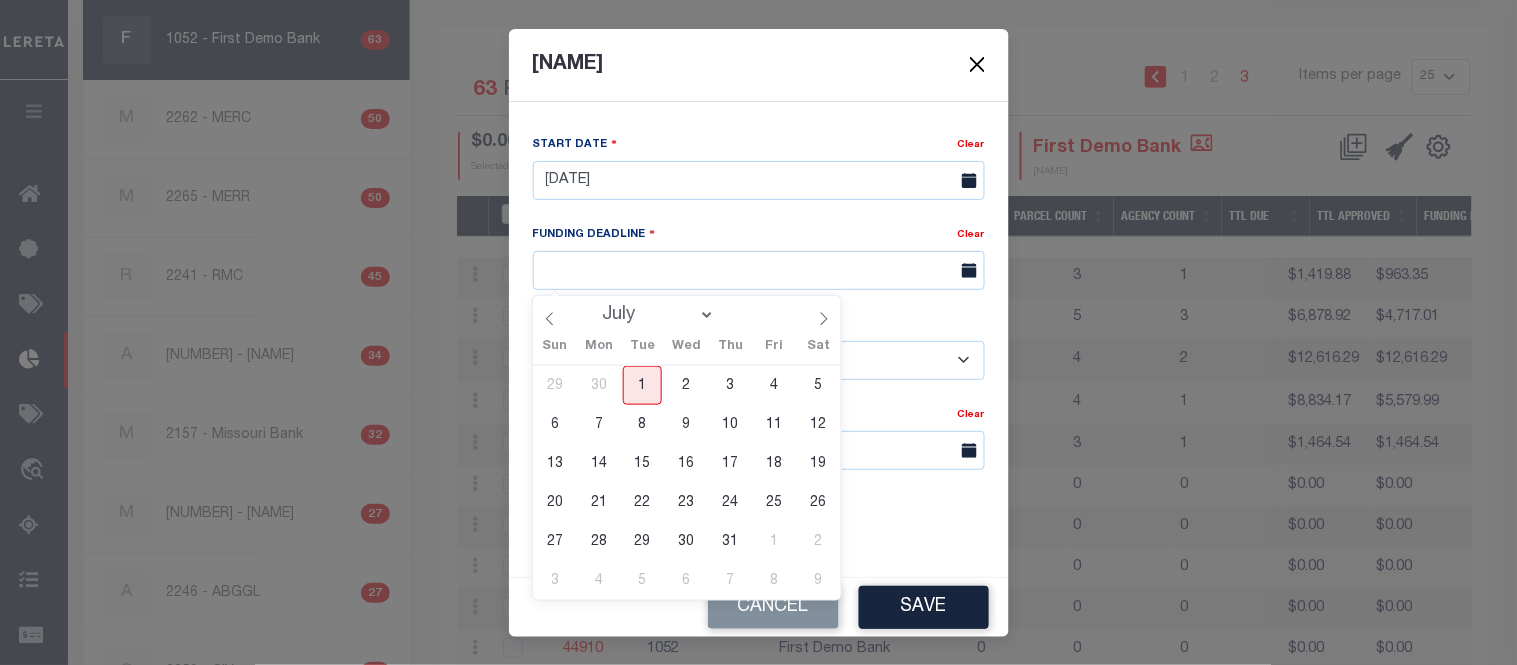 click on "12" at bounding box center (818, 424) 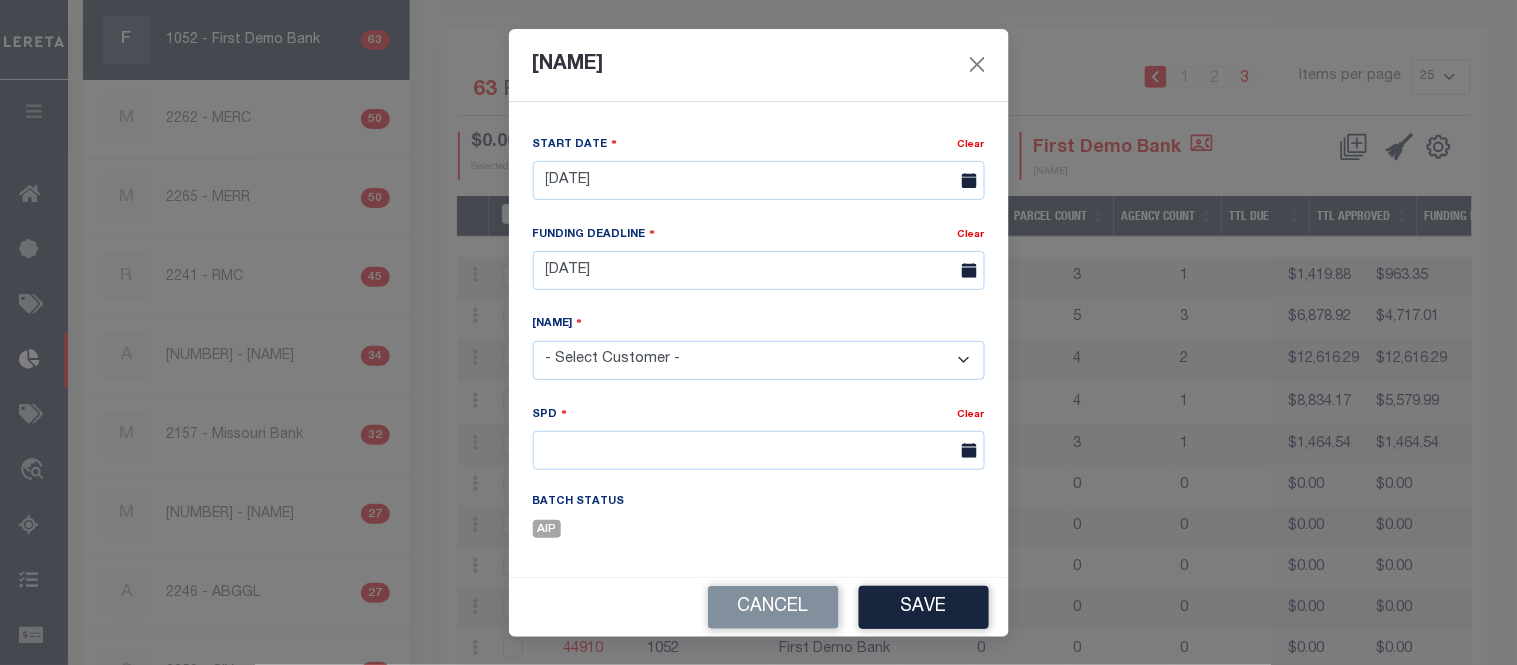 click on "- Select Customer -
AB
ABGGL
ABL
Accumatch - Refunds
AFCU
ALL
ANB
APCU
B1
BAN
BCWLDC
BFCU
BHI
BofL
Bonvenu Bank, N.A.
BOS
Boston Bank
BRI
BSA
BV
CAL
CB
CB
CBI
CBS
CCCU
CCU
CENTURY BANK OF FLORIDA
CIV
COR
CROSSROADS BANK
CS
CSLC
DFW Bank
DLP Bank
DVCU
East Texas Bank
EBA
EF
ESS
FBNFLLC
FBOG
FCB
FFB
FFS
First Citizens Bank
First Demo Bank
FNBG
FNBT
FNYFCU
FPB
FSB
FSBG
G.W
GB
GBT
GLBC
GNB
GS
HBLA
HHSB
HRCCU
IB
INB
IND
IOB
JMB
KEY
KF
KNG
LB
Lima One Capital, LLC
Lima One Capital, LLC - Bridge Portfolio
Louisiana Bank
MAI
Matt Demo
MC
MERC
MERR
MESA VERDE HOLDINGS
Mission Federal Credit Union Commercial
Missouri Bank
NB
PB
PB
PB
PBTX
PC
PCBORE
PCFC
PLN
PMCB
PMCC
Prestige Worldwide test account dummy info no loans
Provident Bank
RB
RB
RB
RBORE
REV
RMC
SBA
SCCU
SCFCU
SEC" at bounding box center [759, 360] 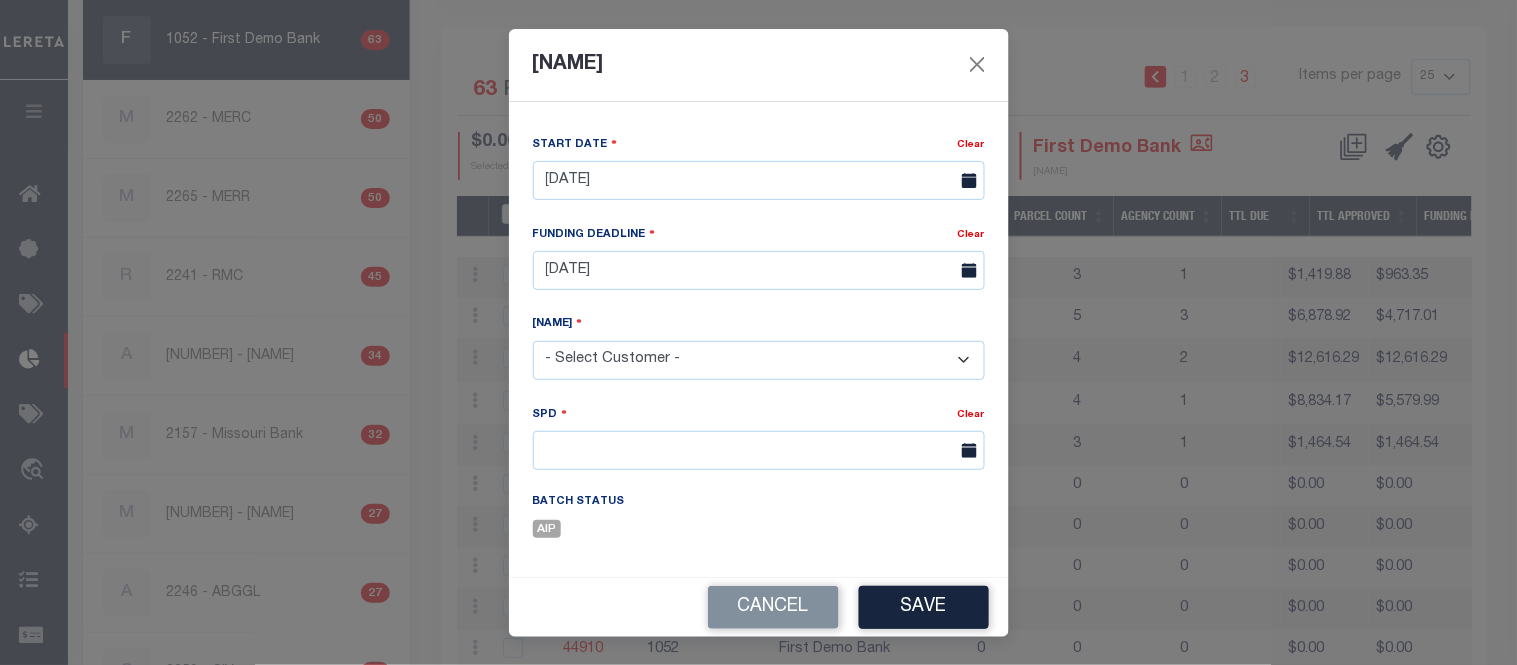select on "1052" 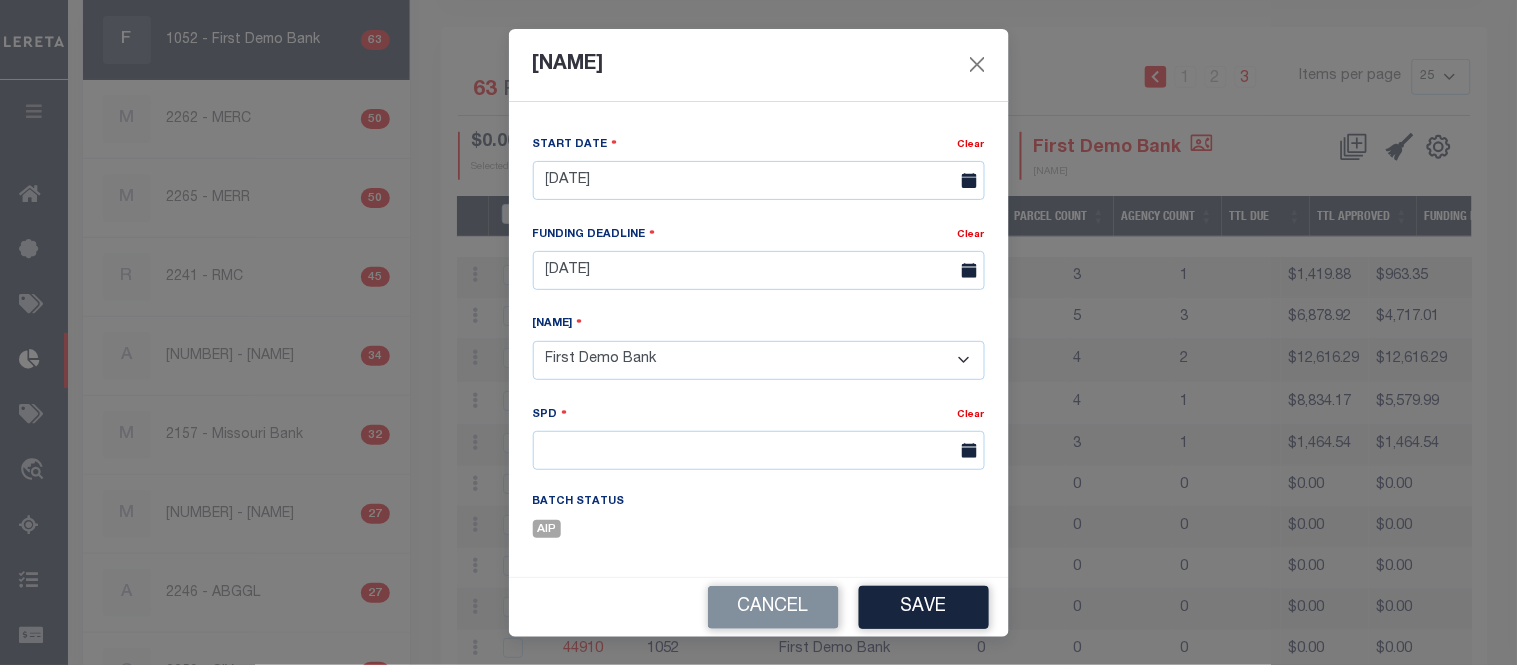 click on "- Select Customer -
AB
ABGGL
ABL
Accumatch - Refunds
AFCU
ALL
ANB
APCU
B1
BAN
BCWLDC
BFCU
BHI
BofL
Bonvenu Bank, N.A.
BOS
Boston Bank
BRI
BSA
BV
CAL
CB
CB
CBI
CBS
CCCU
CCU
CENTURY BANK OF FLORIDA
CIV
COR
CROSSROADS BANK
CS
CSLC
DFW Bank
DLP Bank
DVCU
East Texas Bank
EBA
EF
ESS
FBNFLLC
FBOG
FCB
FFB
FFS
First Citizens Bank
First Demo Bank
FNBG
FNBT
FNYFCU
FPB
FSB
FSBG
G.W
GB
GBT
GLBC
GNB
GS
HBLA
HHSB
HRCCU
IB
INB
IND
IOB
JMB
KEY
KF
KNG
LB
Lima One Capital, LLC
Lima One Capital, LLC - Bridge Portfolio
Louisiana Bank
MAI
Matt Demo
MC
MERC
MERR
MESA VERDE HOLDINGS
Mission Federal Credit Union Commercial
Missouri Bank
NB
PB
PB
PB
PBTX
PC
PCBORE
PCFC
PLN
PMCB
PMCC
Prestige Worldwide test account dummy info no loans
Provident Bank
RB
RB
RB
RBORE
REV
RMC
SBA
SCCU
SCFCU
SEC" at bounding box center [759, 360] 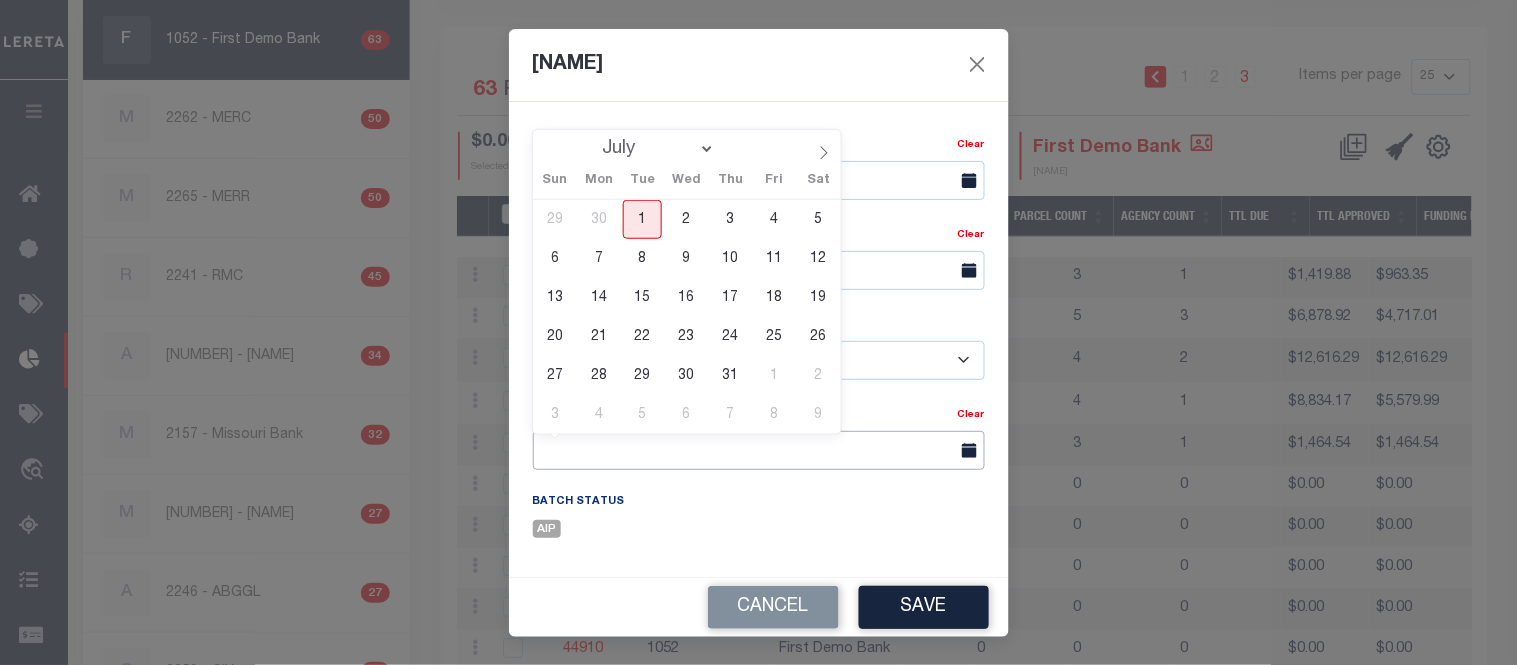 click at bounding box center (759, 450) 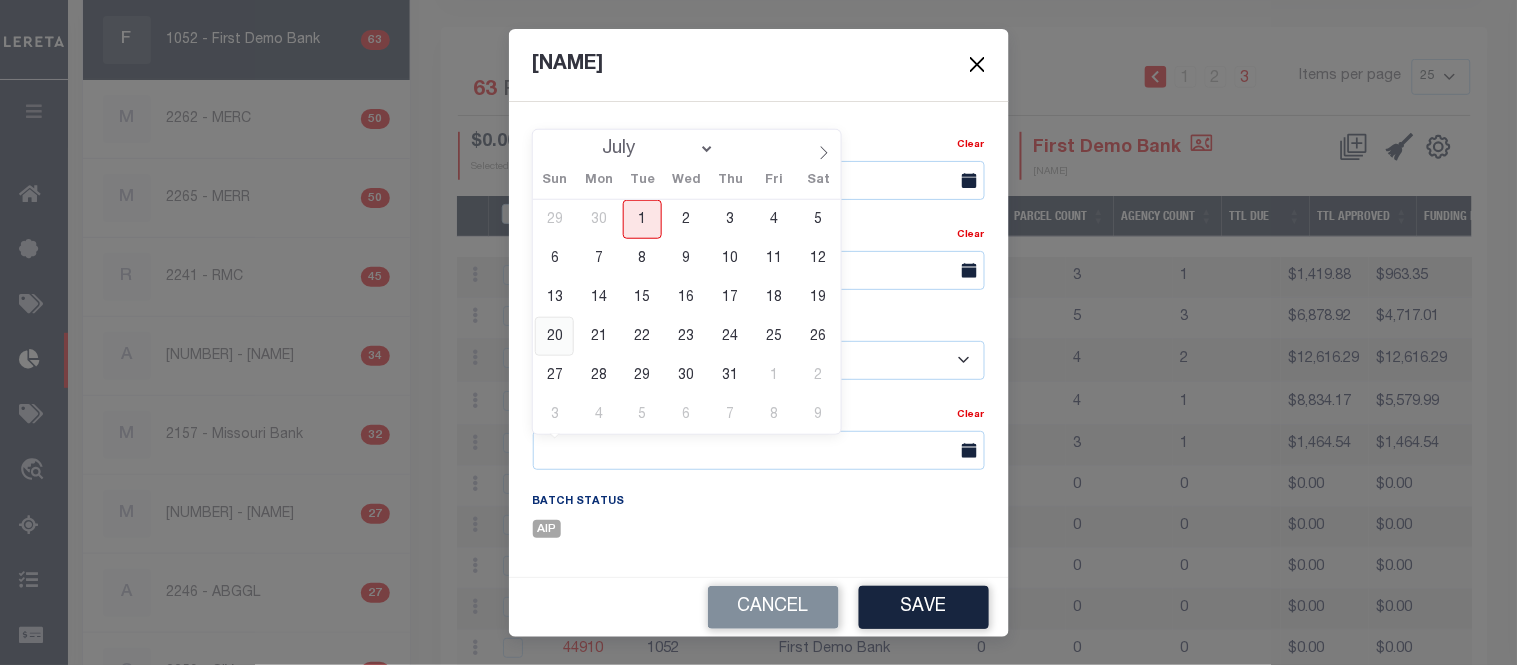 click on "20" at bounding box center [554, 336] 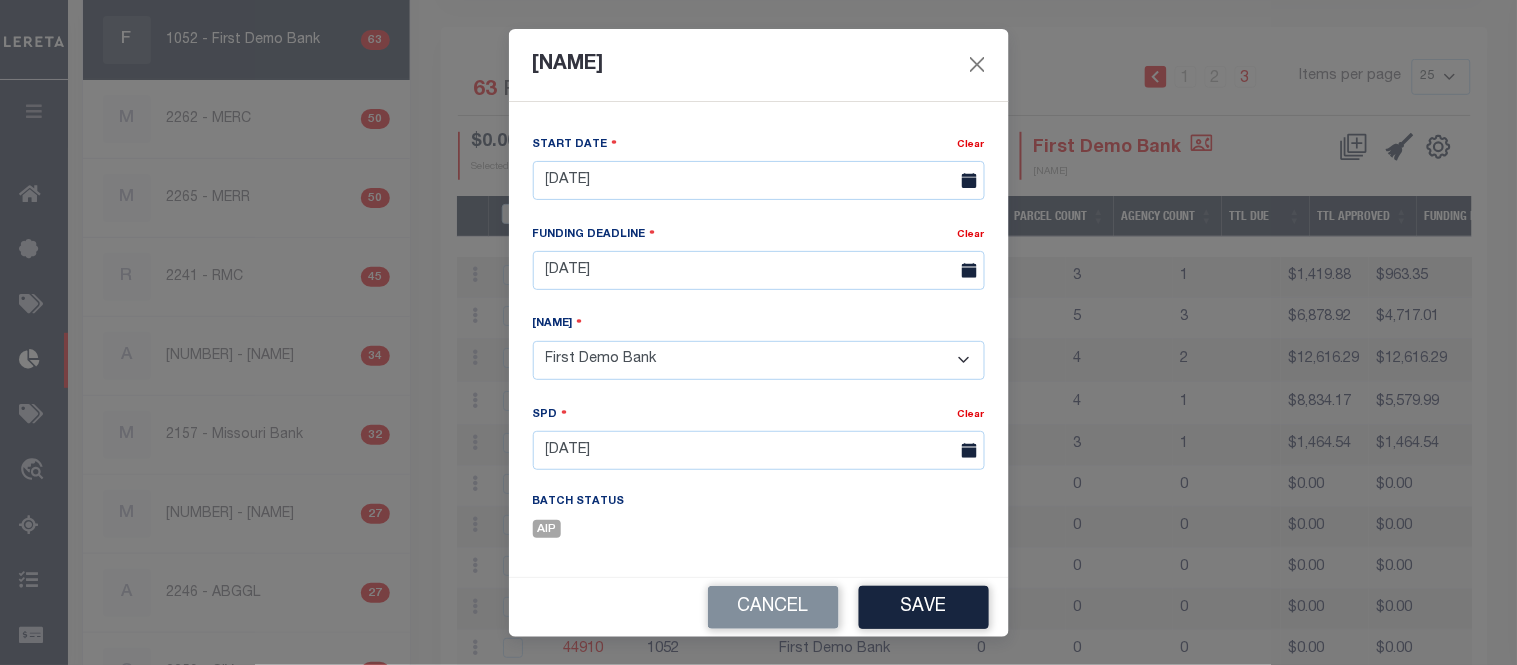 click on "Save" at bounding box center (924, 607) 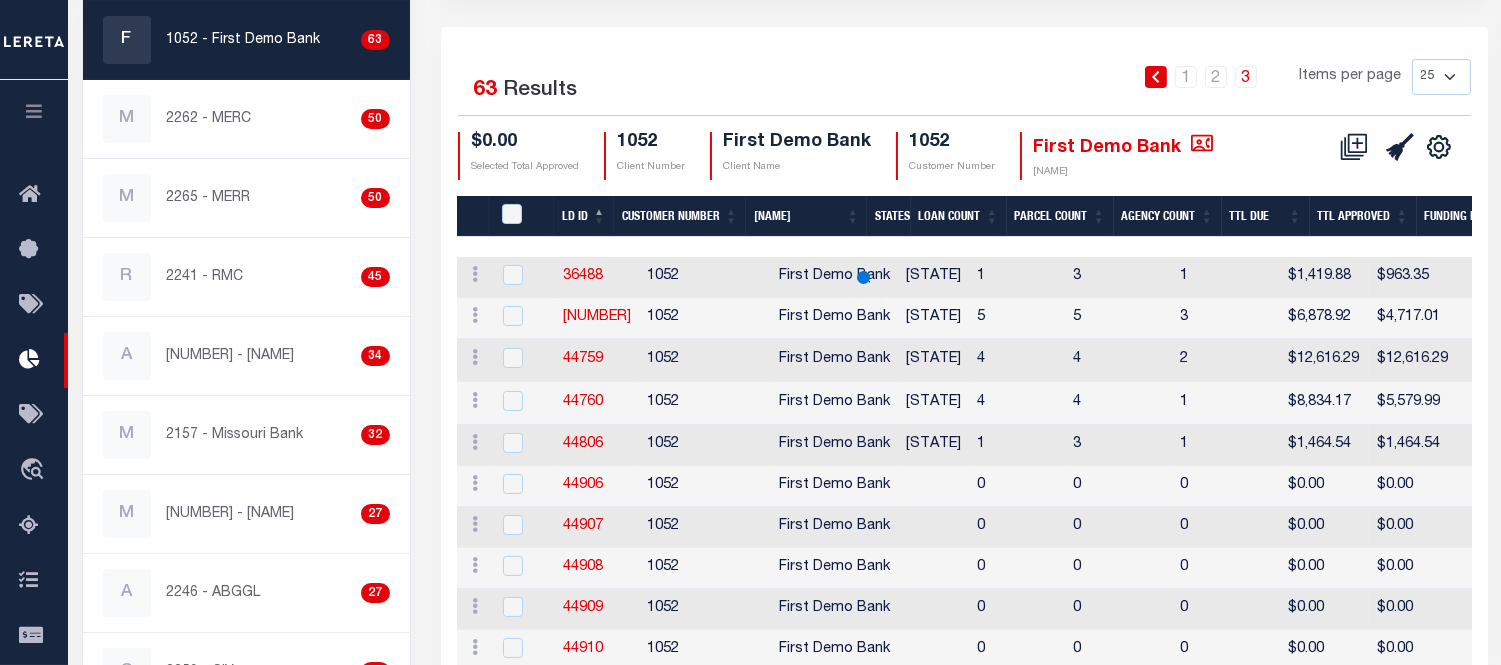 click on "3" at bounding box center [1246, 77] 